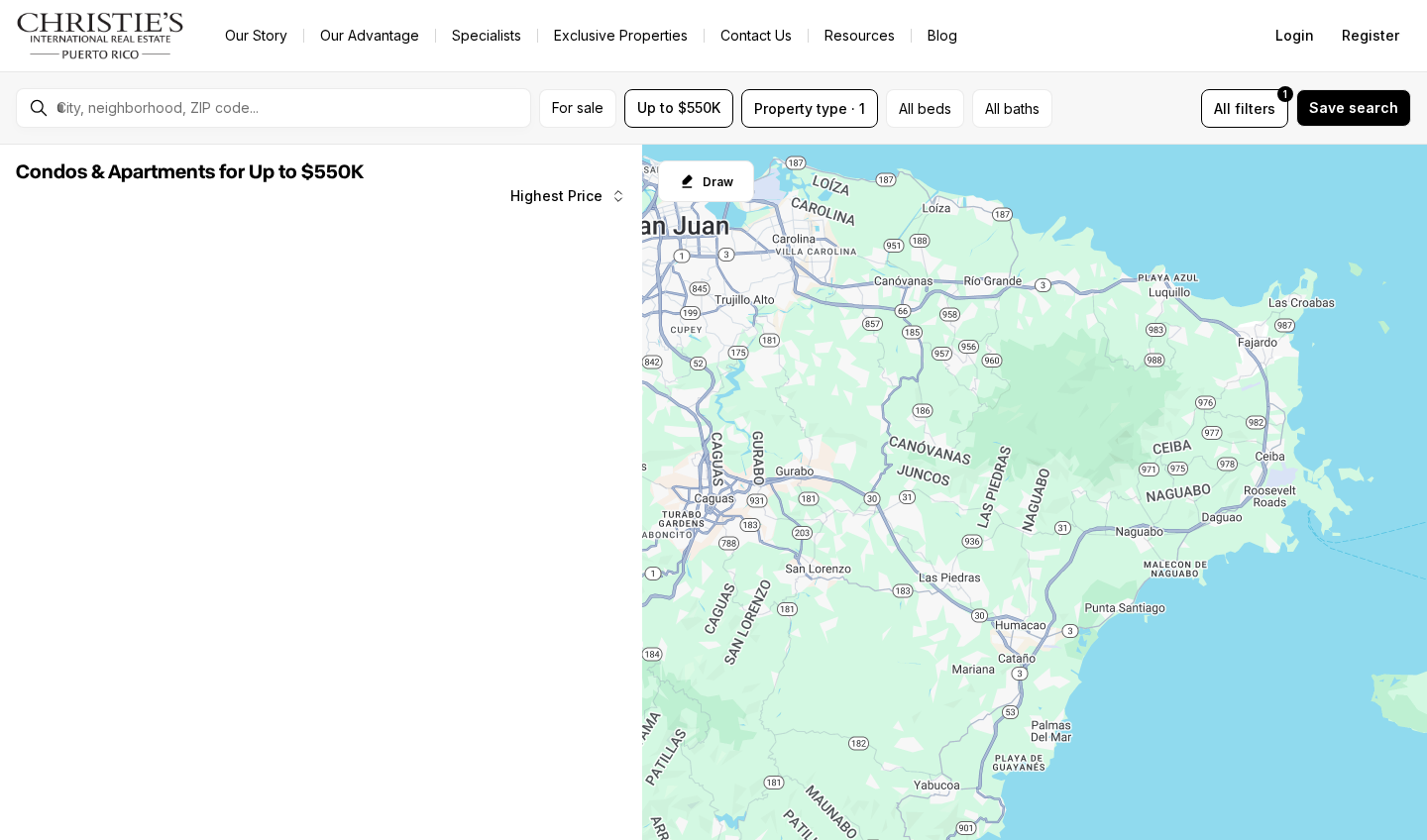 scroll, scrollTop: 0, scrollLeft: 0, axis: both 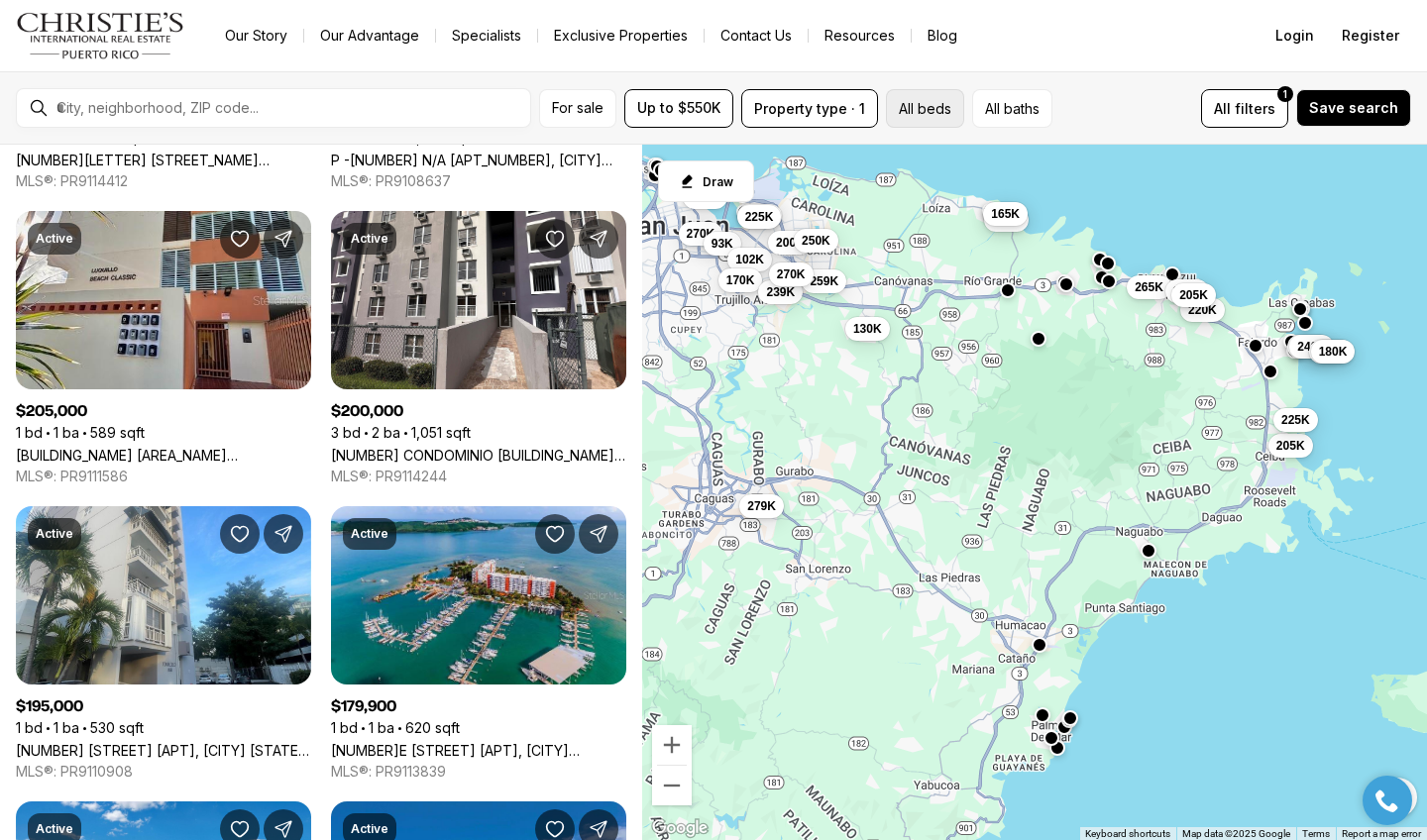 click on "All beds" at bounding box center [925, 108] 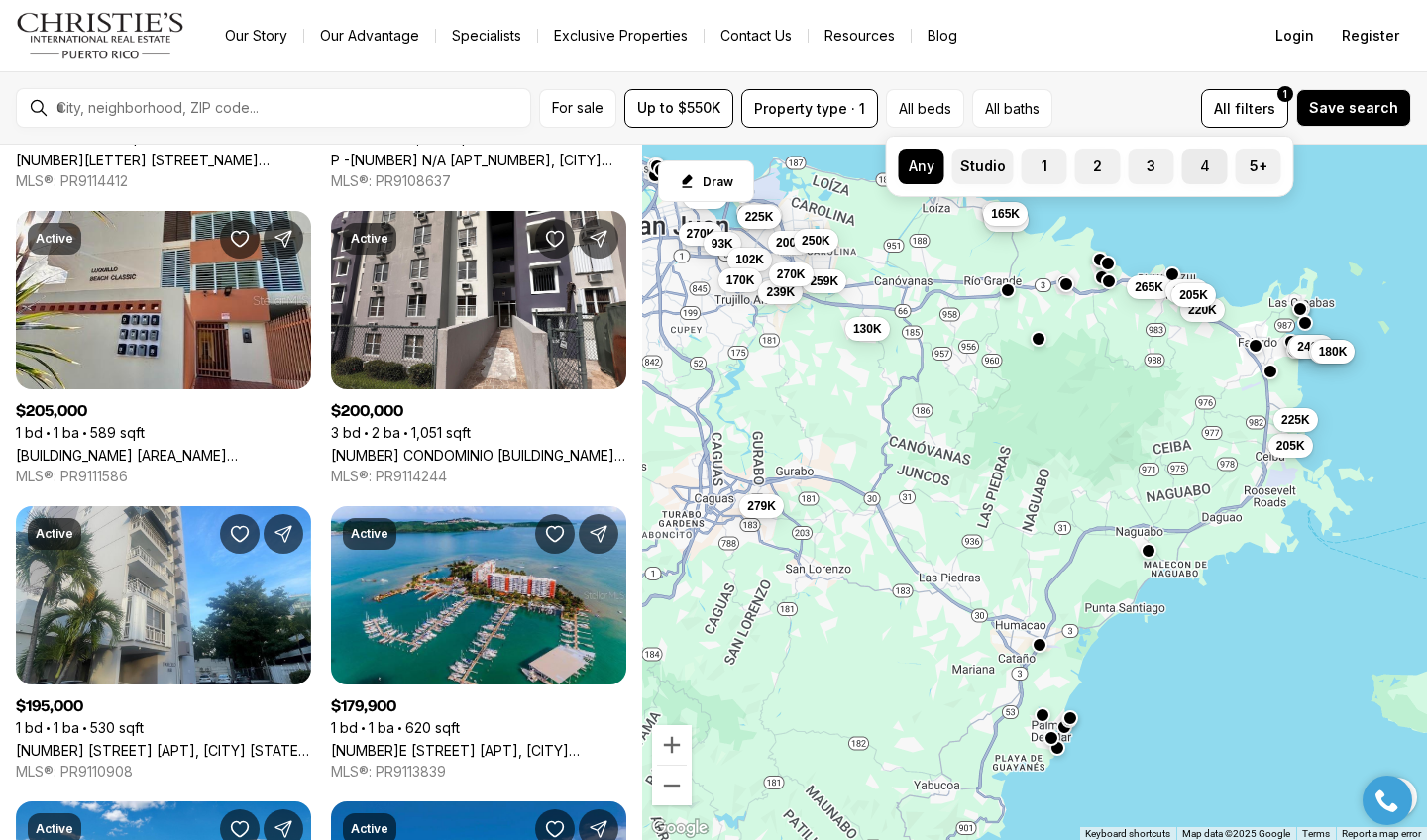 click on "4" at bounding box center (1192, 158) 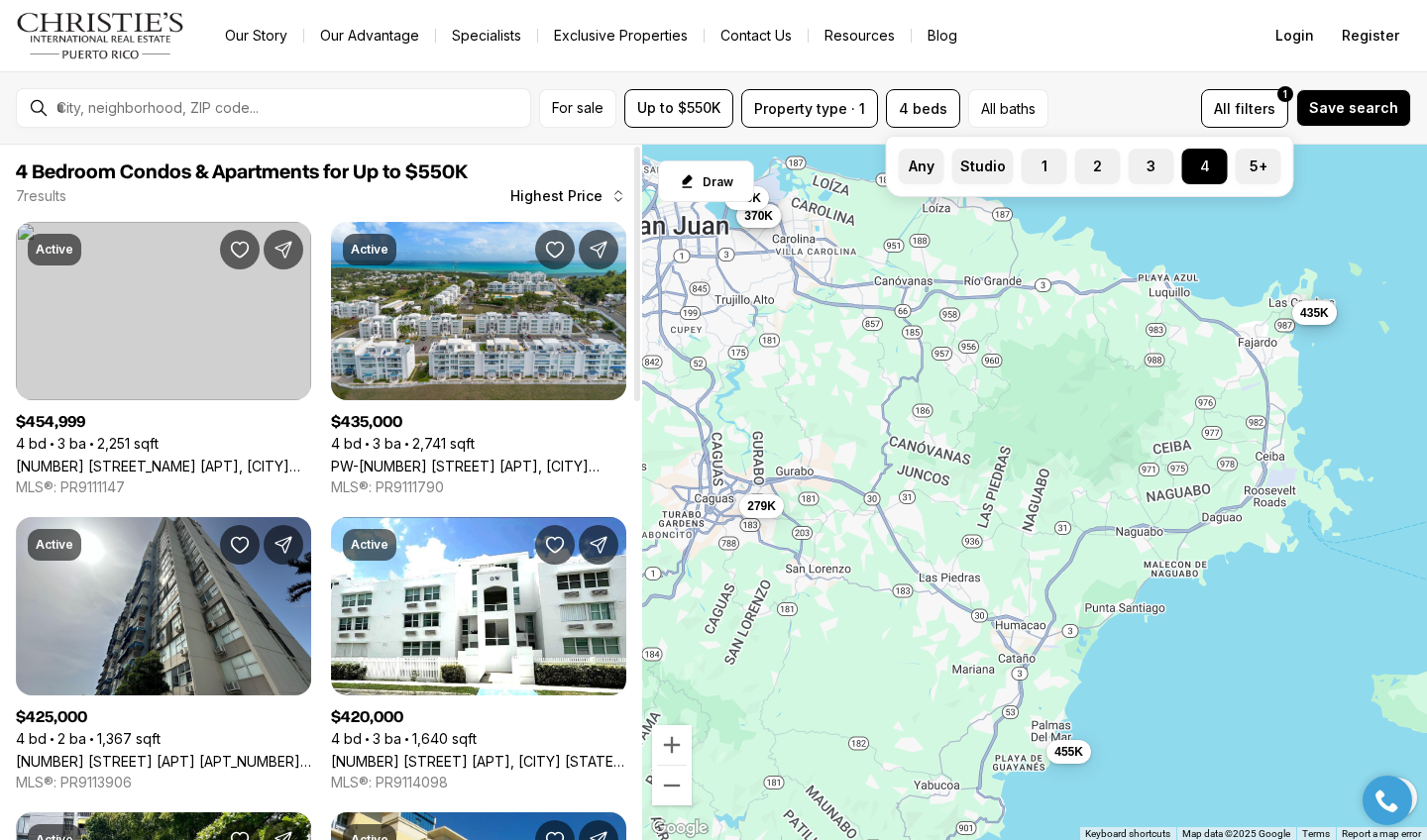 scroll, scrollTop: 0, scrollLeft: 0, axis: both 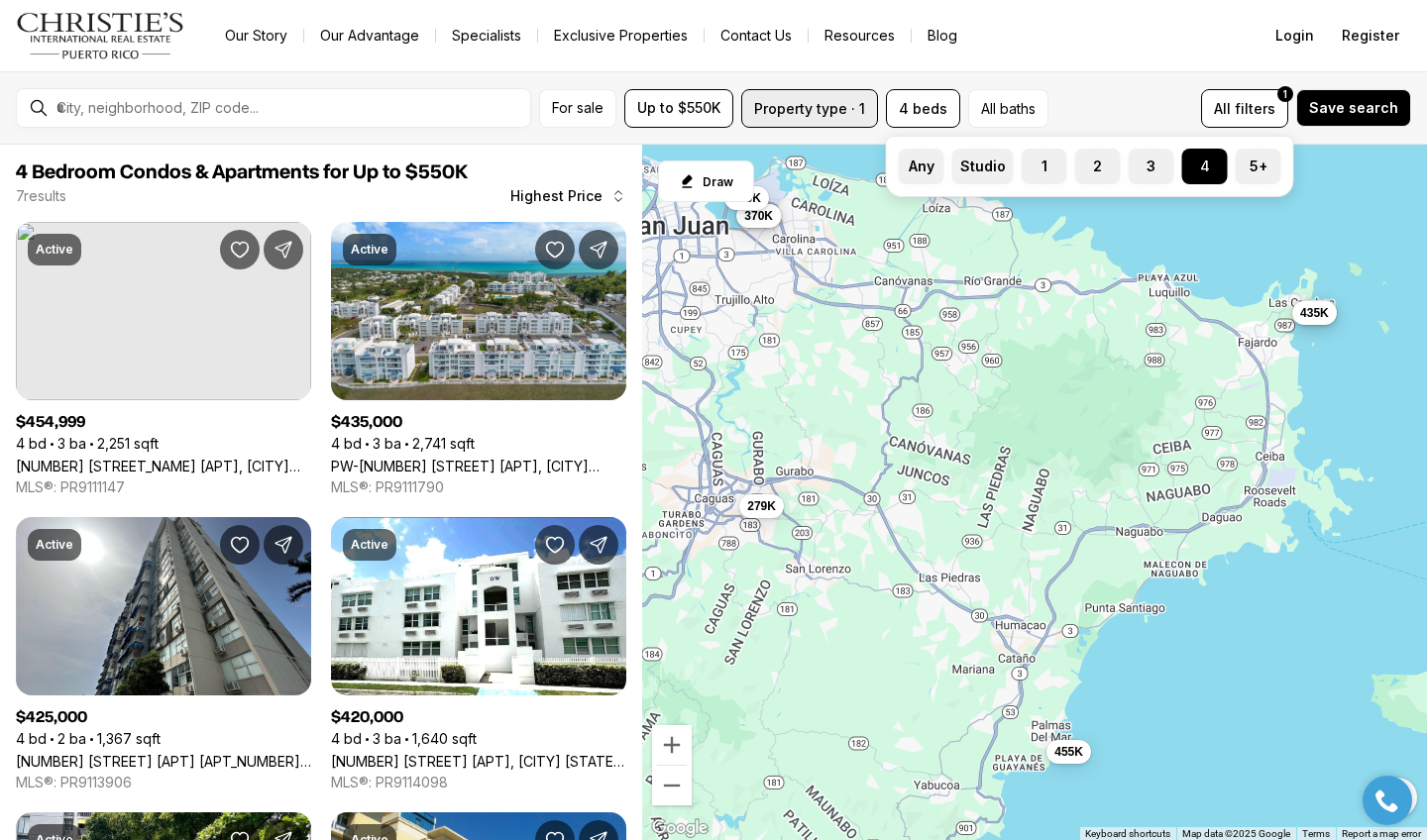 click on "Property type · 1" at bounding box center (810, 108) 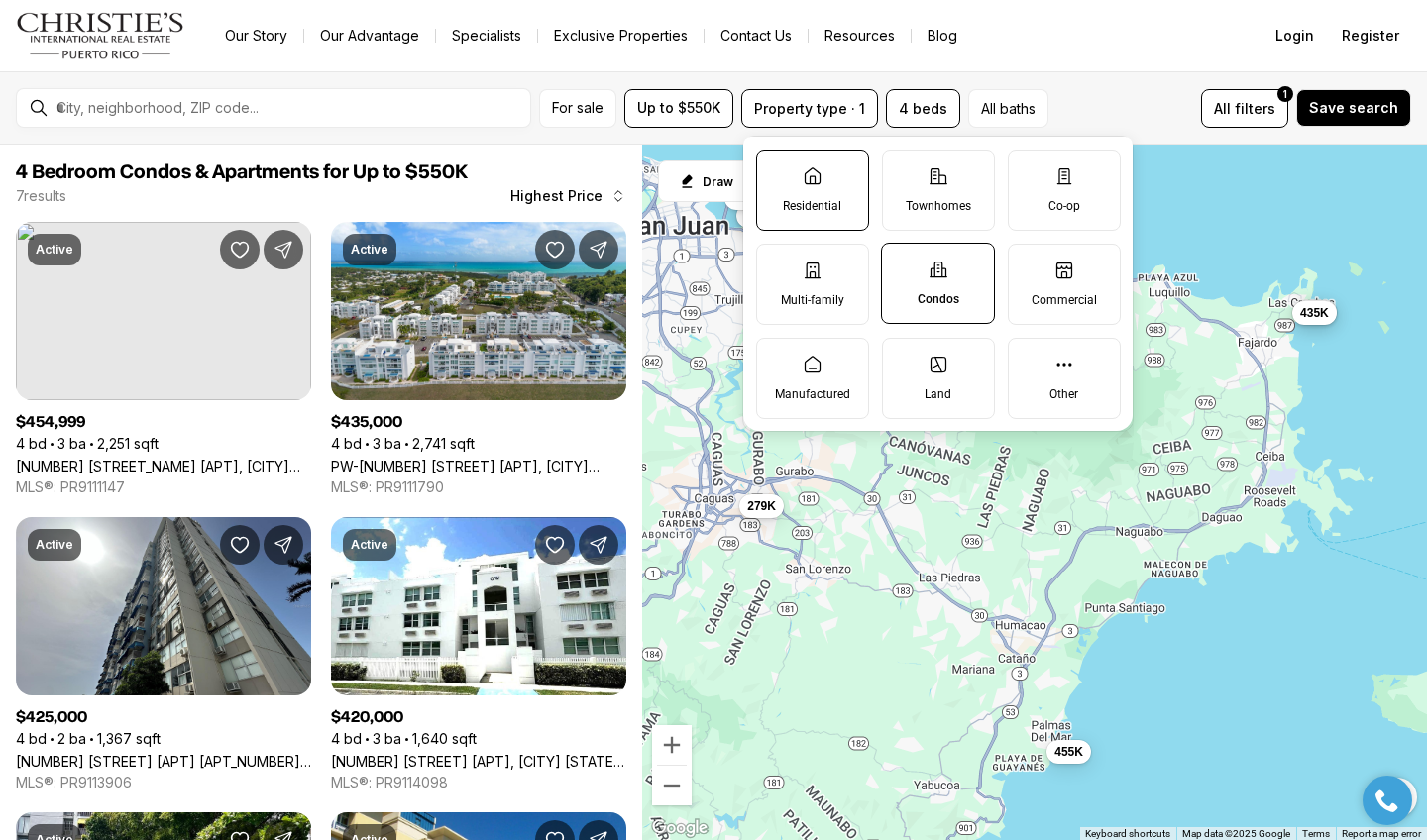 click on "Residential" at bounding box center [813, 190] 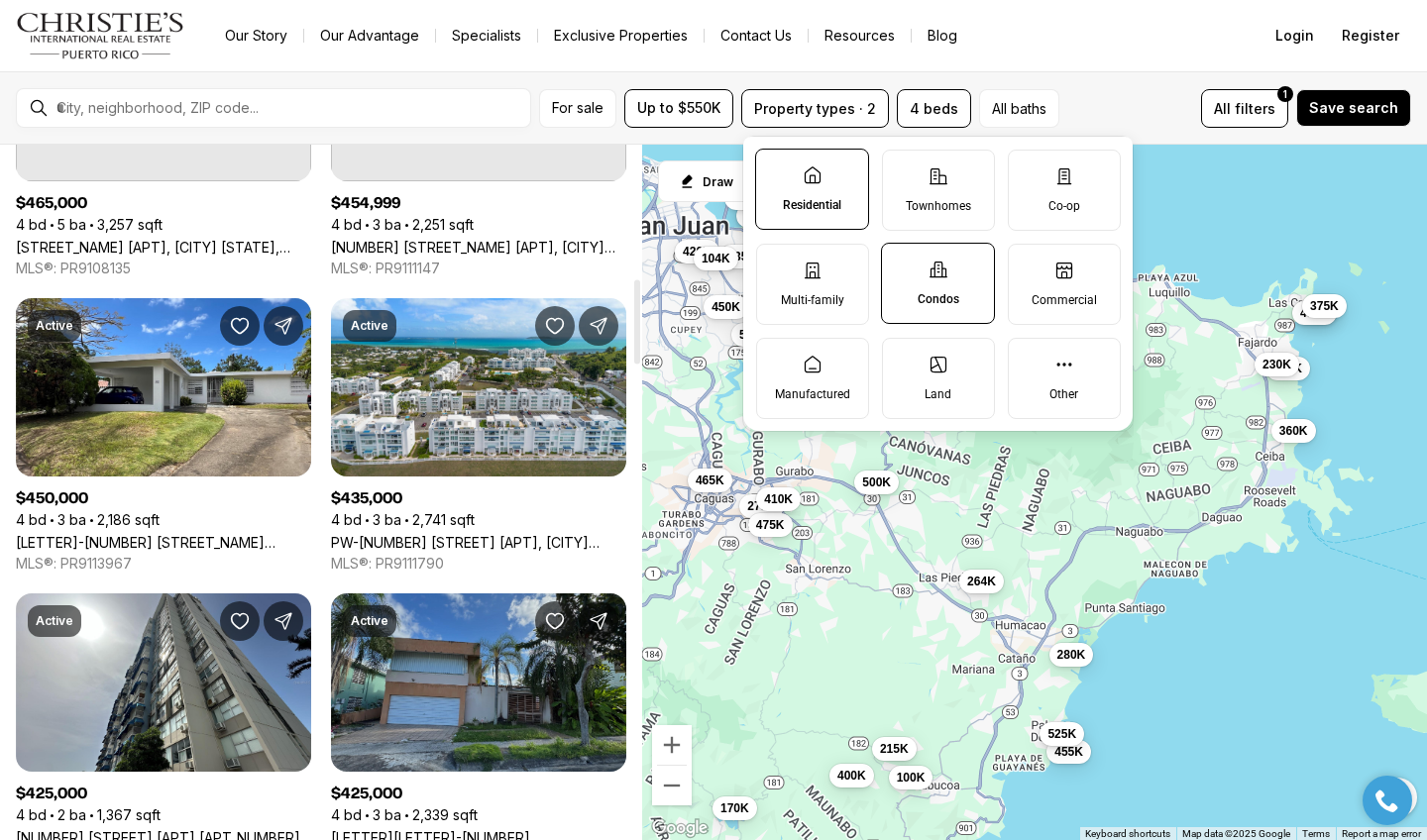 scroll, scrollTop: 1111, scrollLeft: 0, axis: vertical 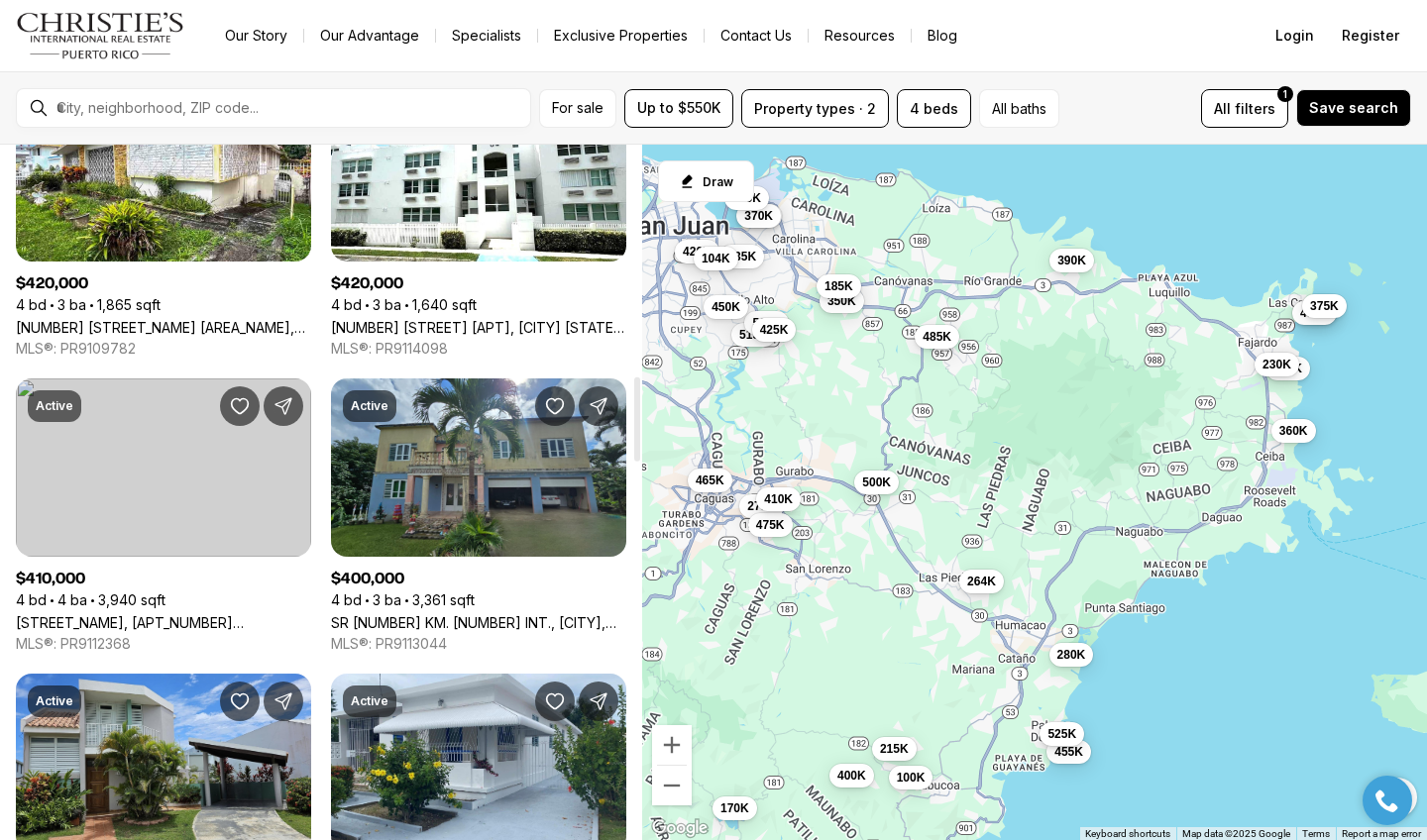 click on "[STREET_NAME], [APT_NUMBER] [URBANIZATION_NAME], [CITY] [STATE], [POSTAL_CODE]" at bounding box center (164, 622) 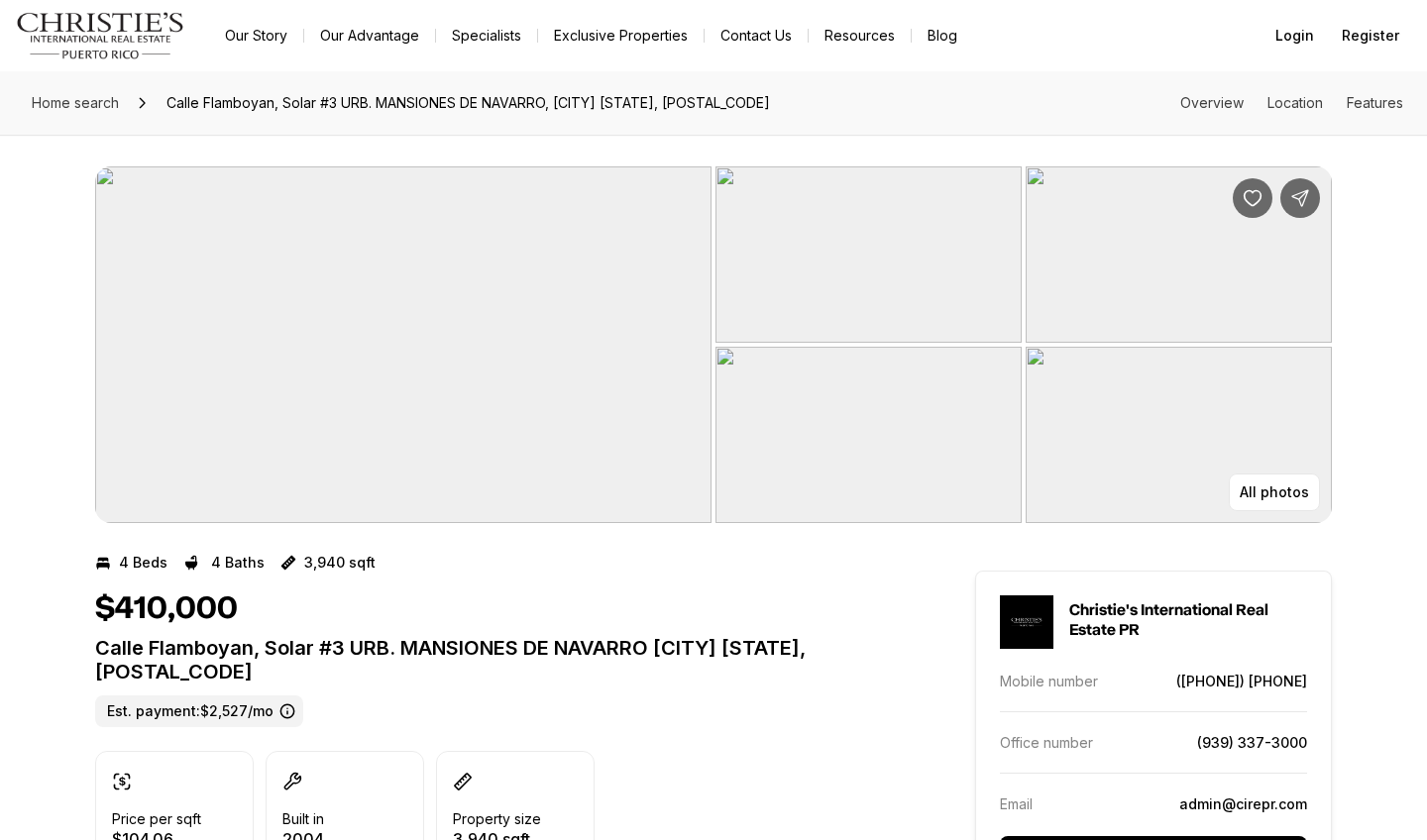 scroll, scrollTop: 0, scrollLeft: 0, axis: both 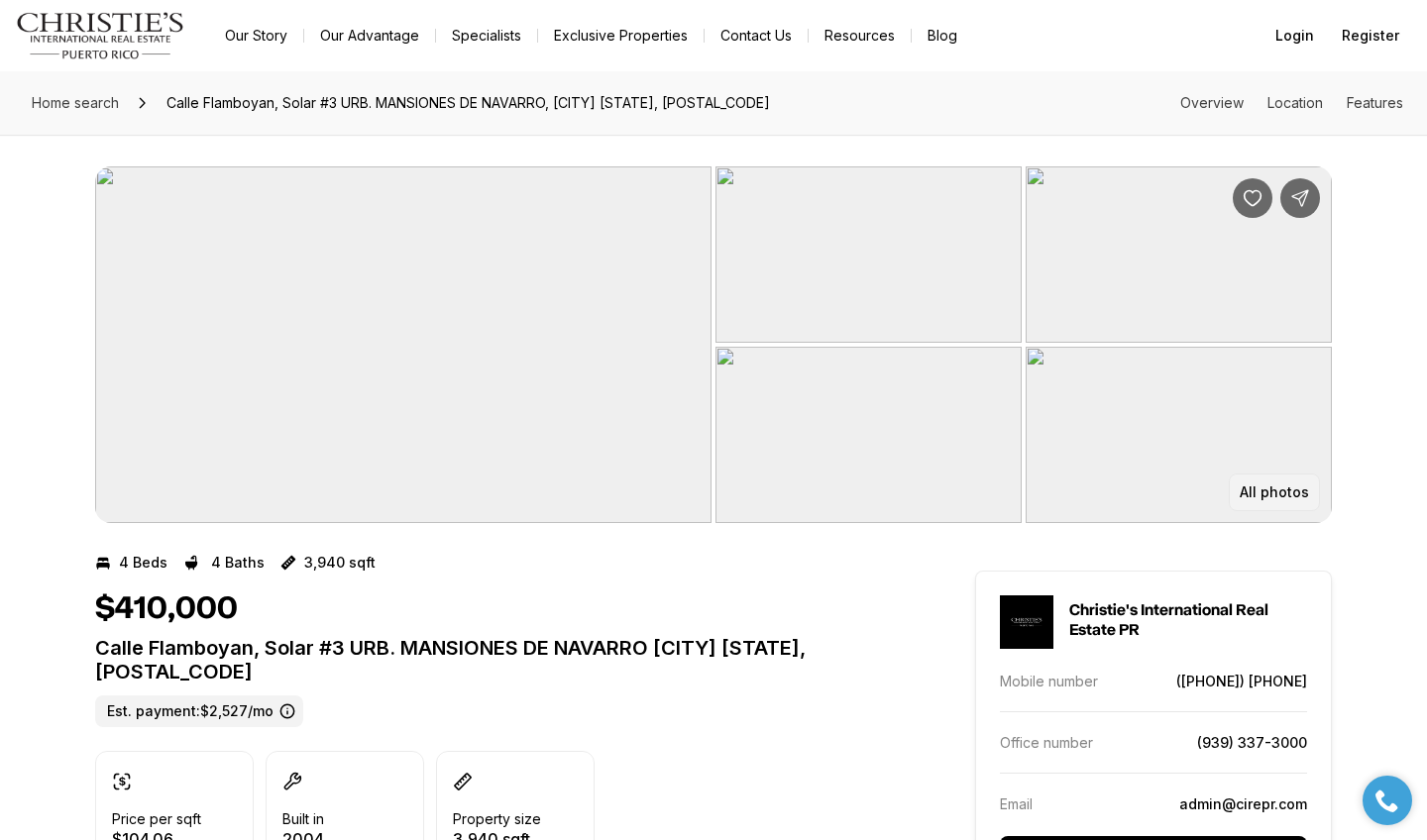 click on "All photos" at bounding box center (1274, 492) 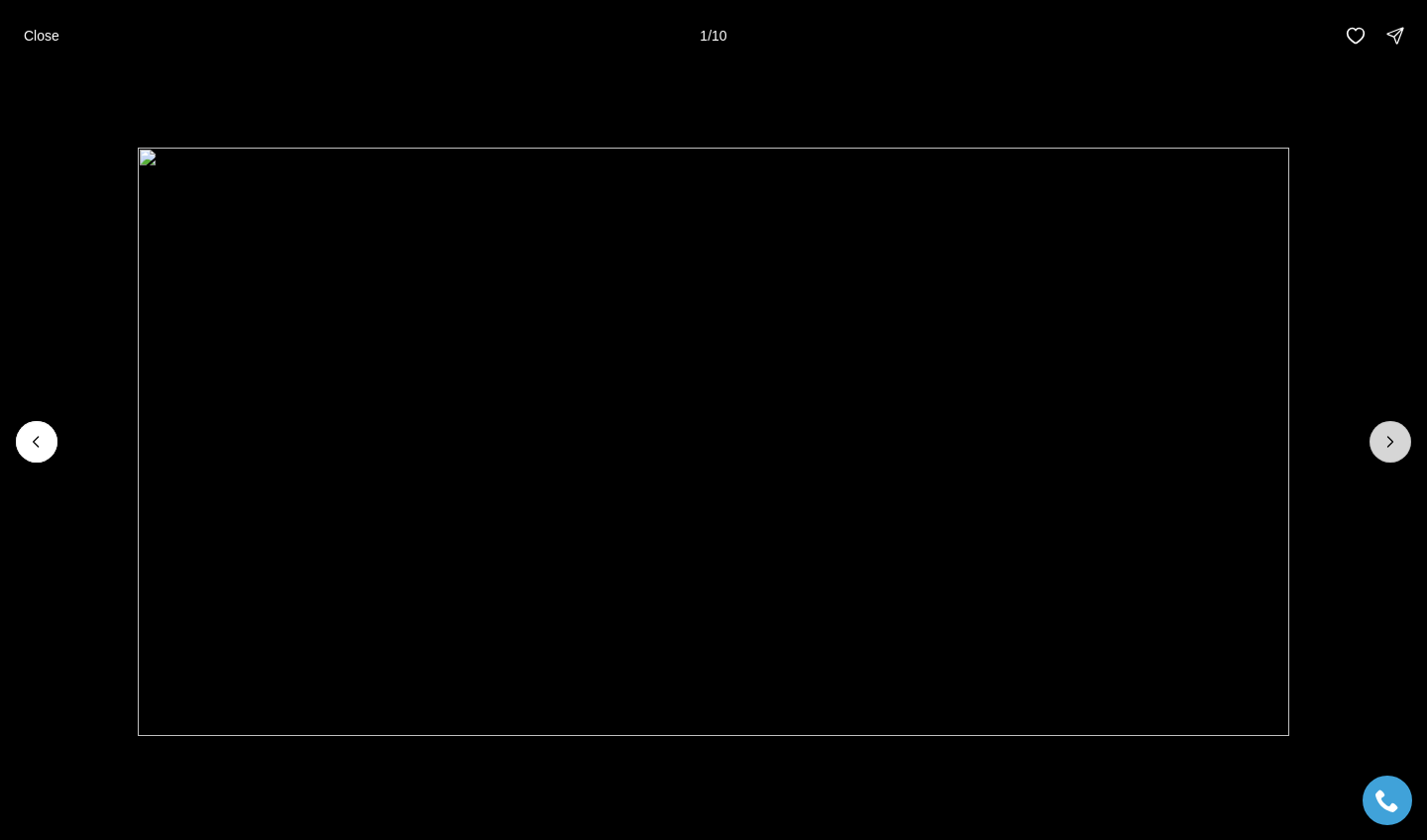 click at bounding box center (1390, 442) 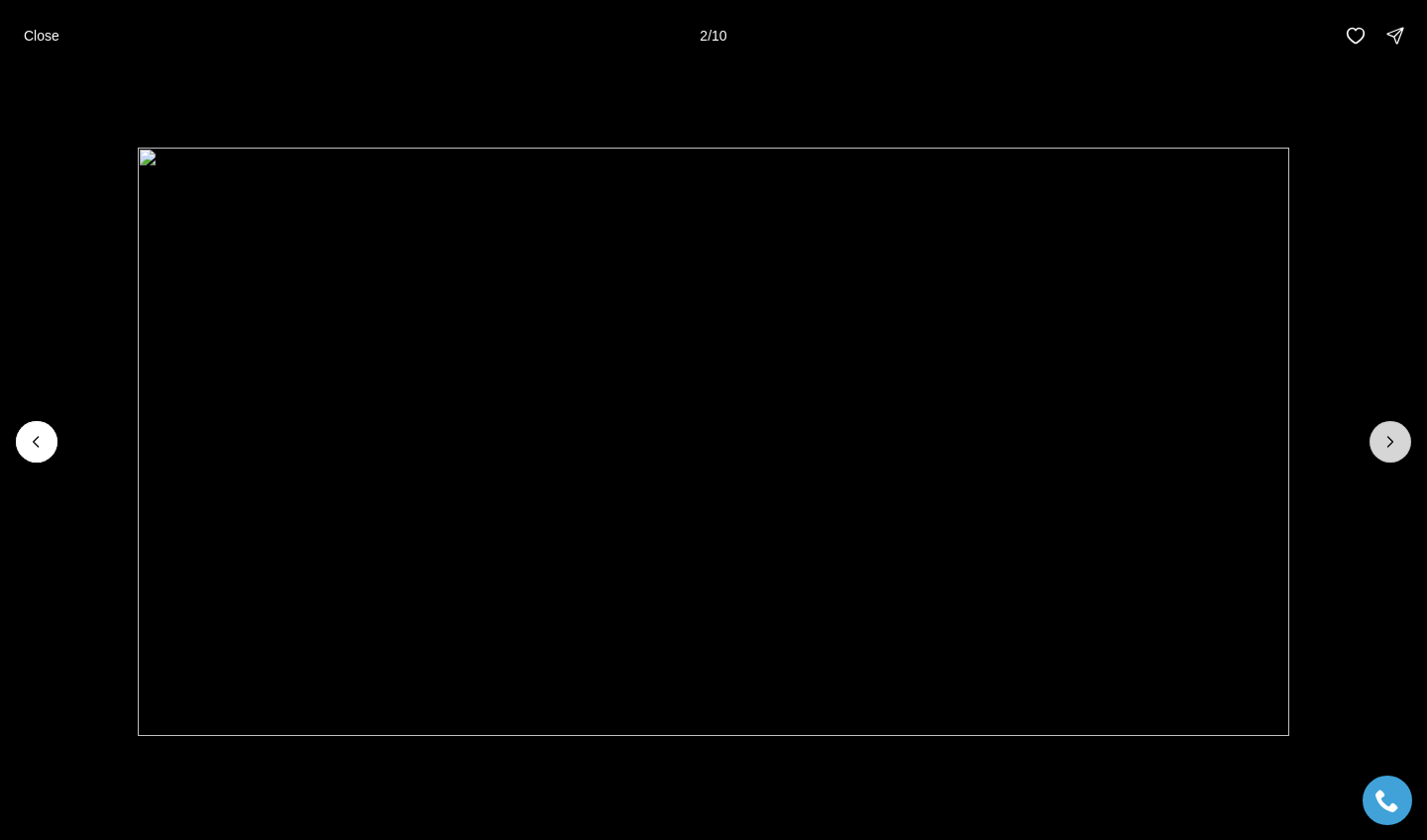click at bounding box center (1390, 442) 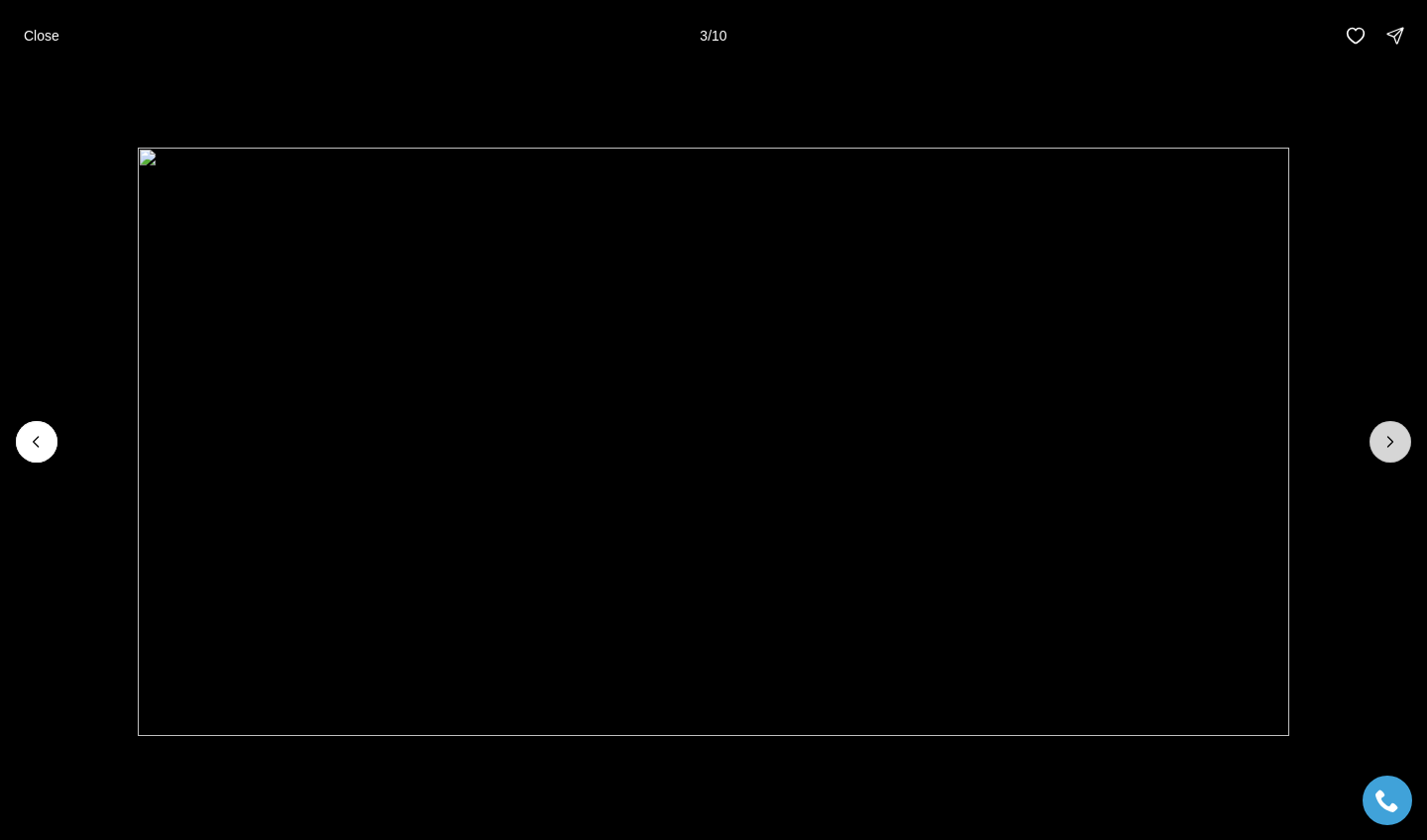 click at bounding box center (1390, 442) 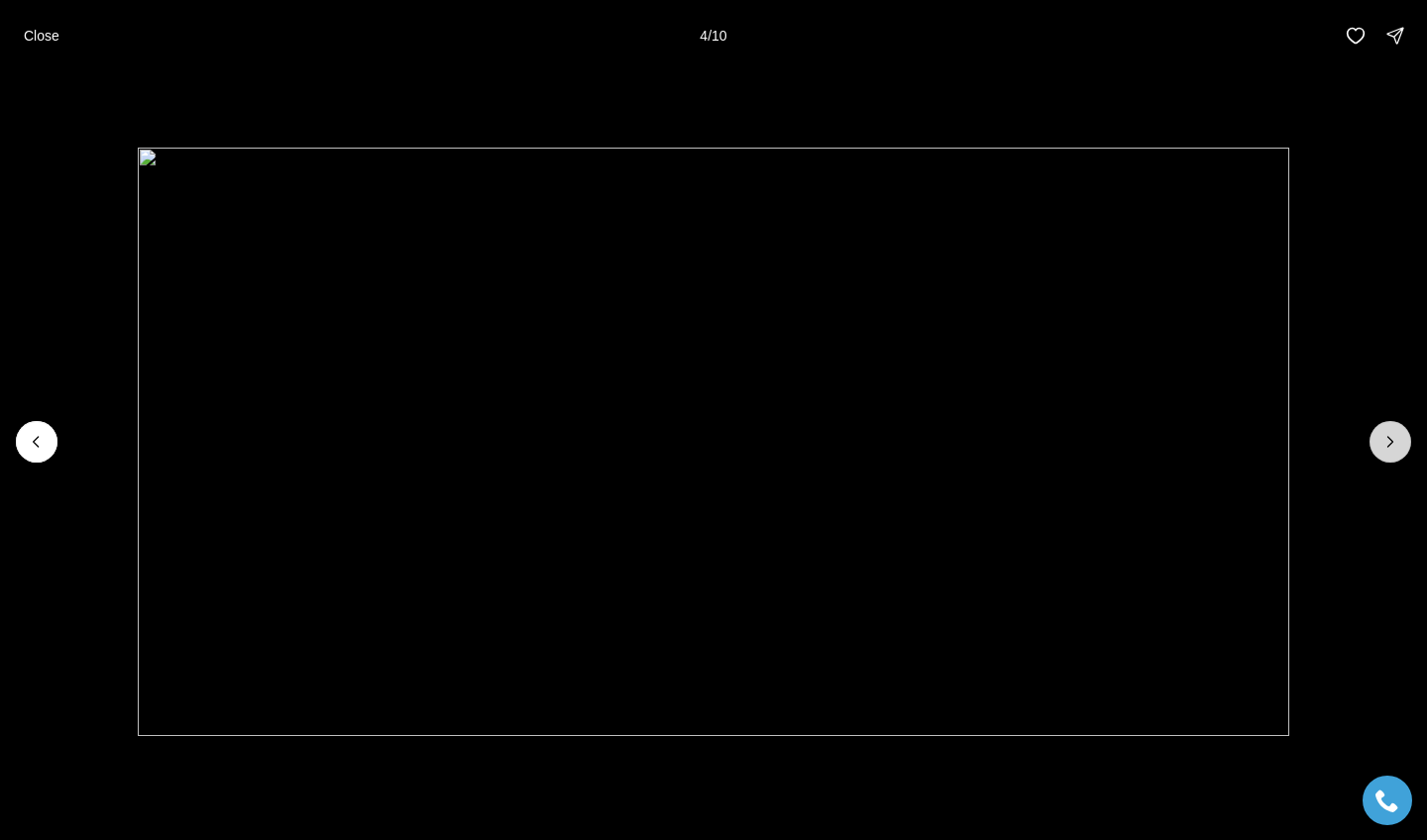 click at bounding box center [1390, 442] 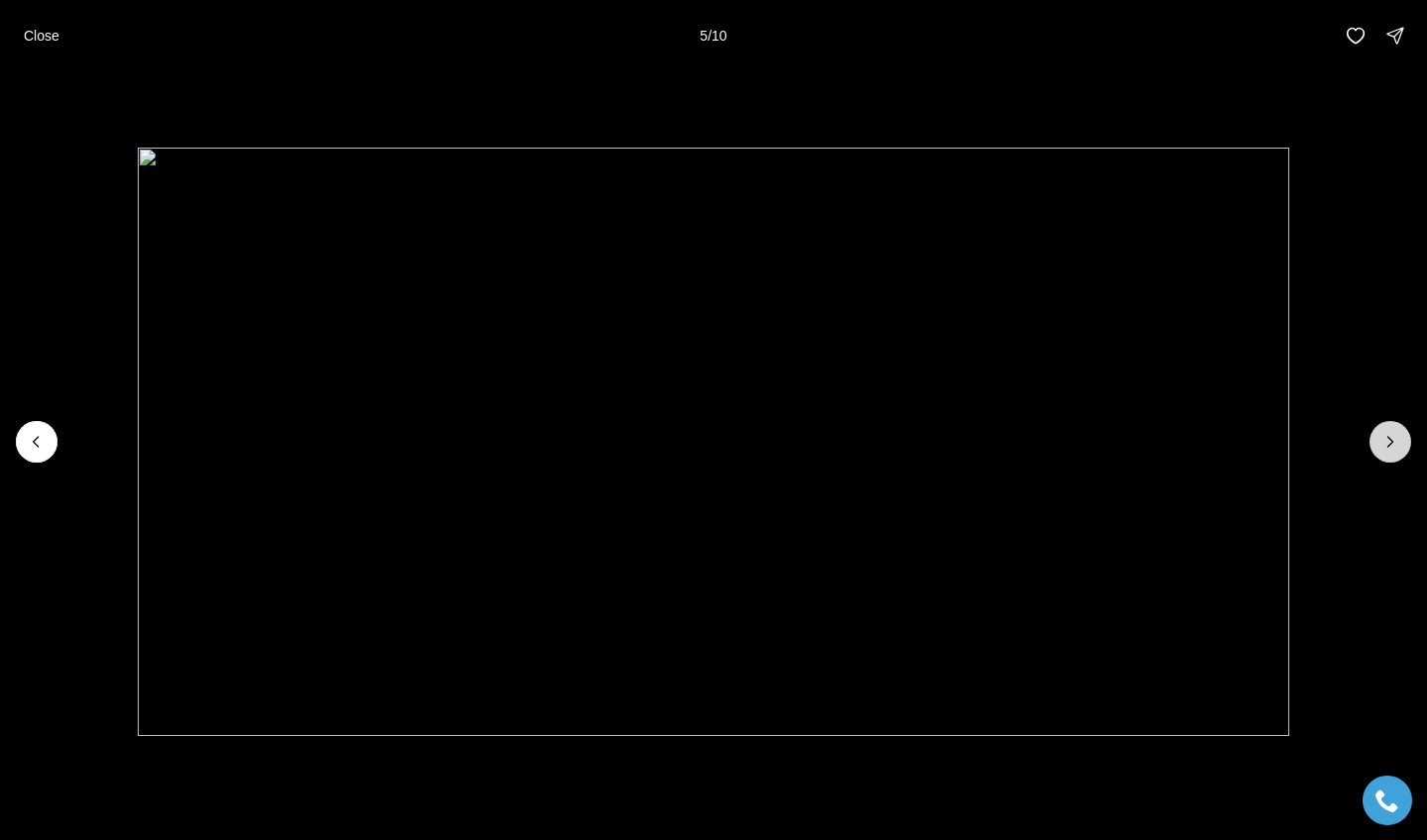 click at bounding box center (1390, 442) 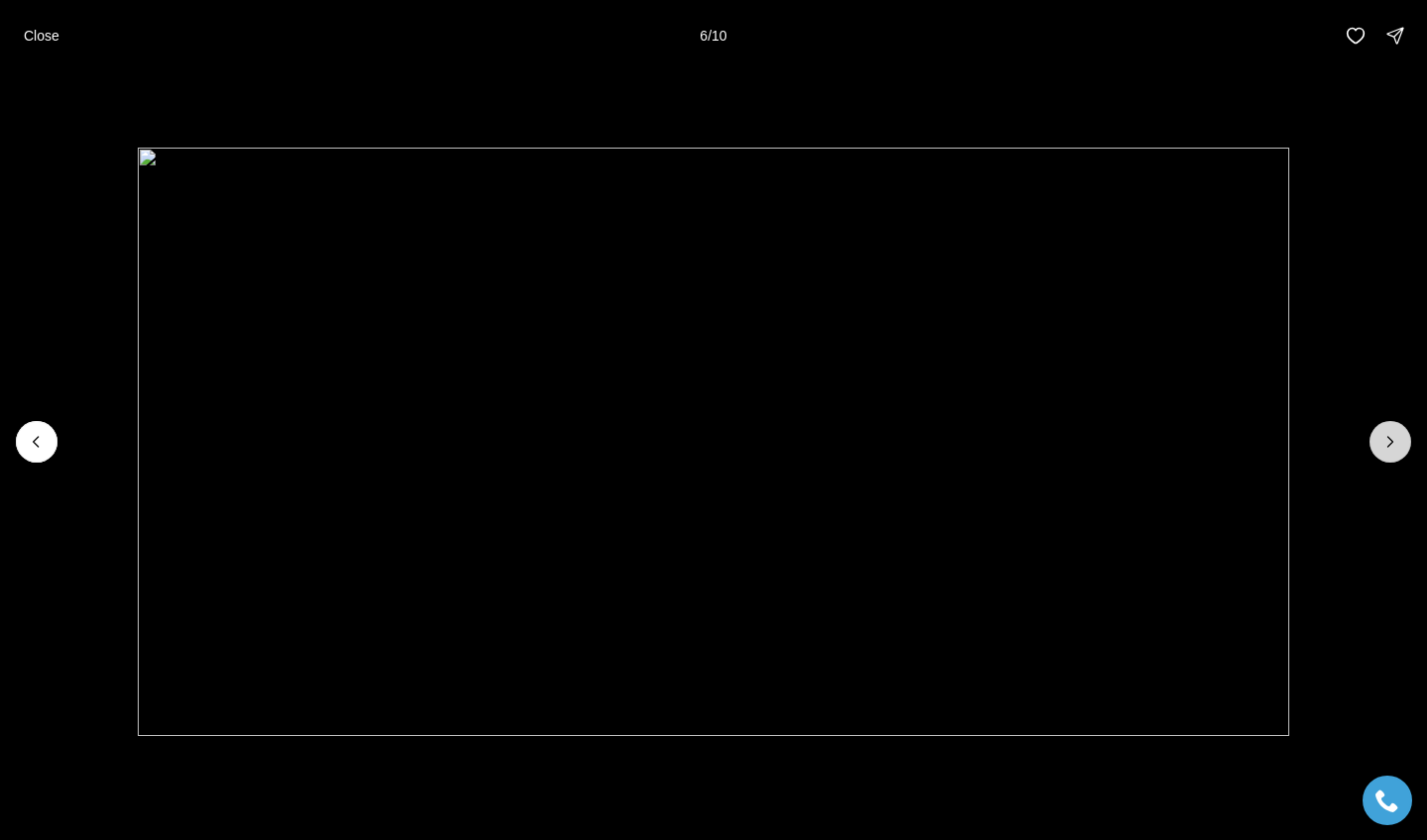 click at bounding box center [1390, 442] 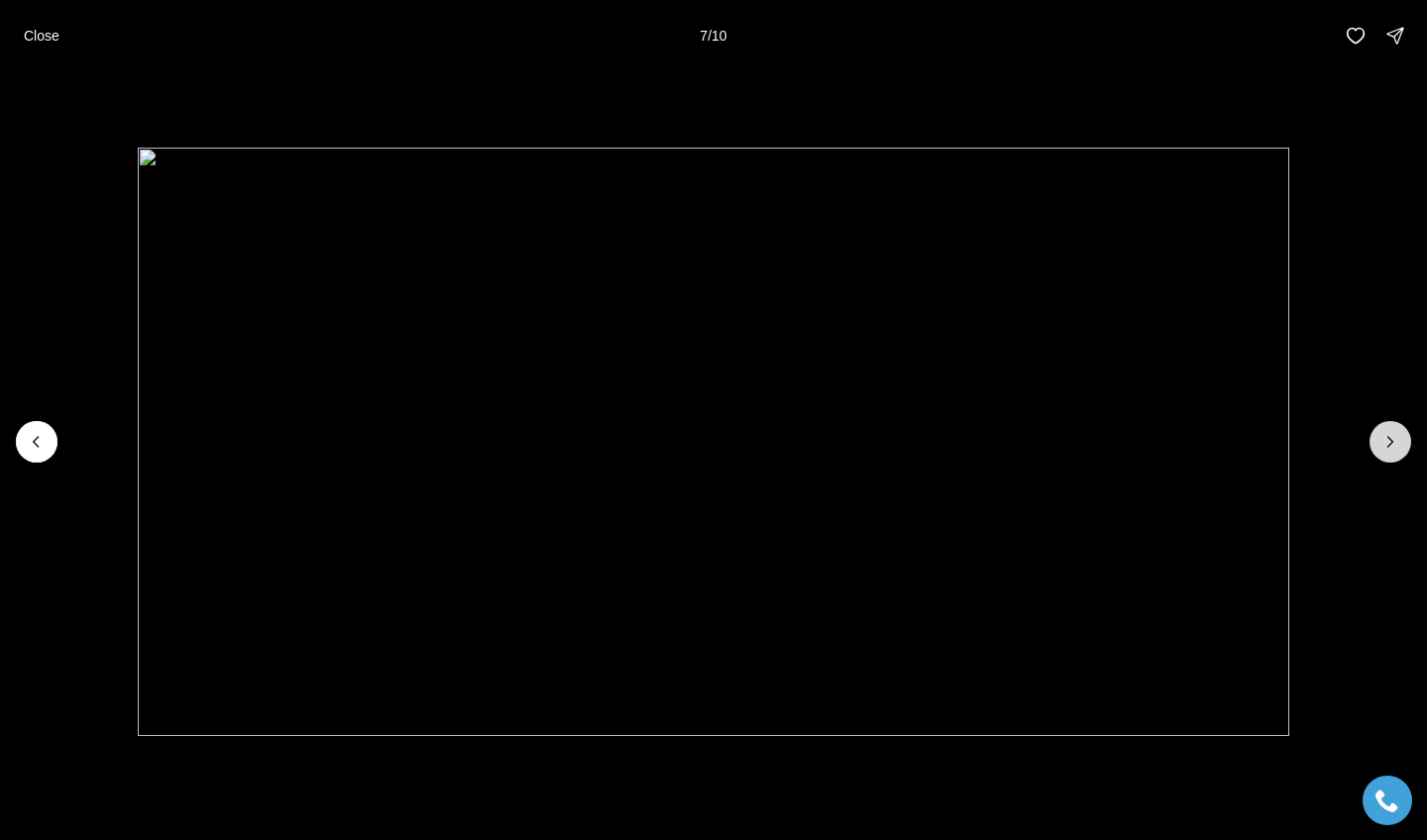 click at bounding box center [1390, 442] 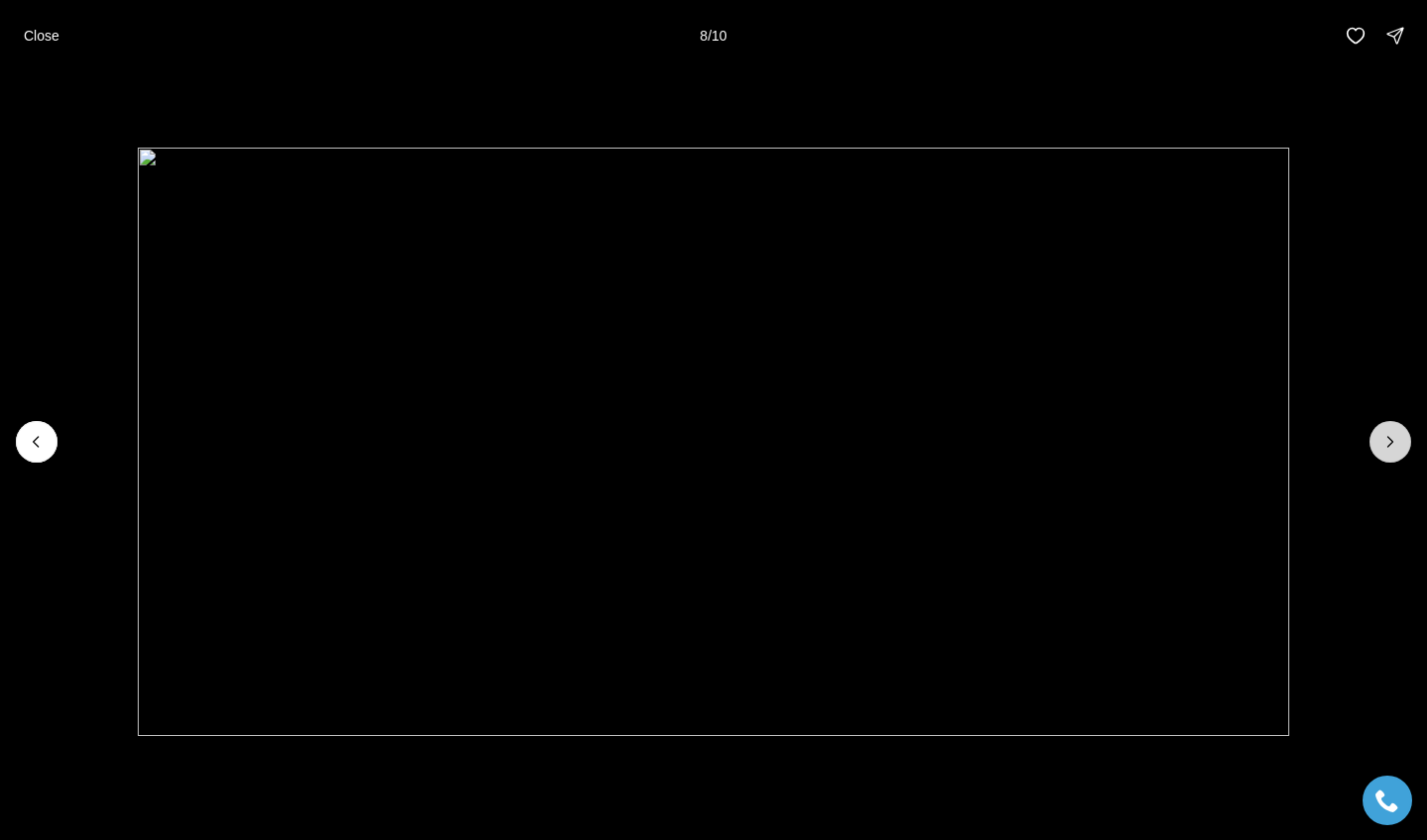 click at bounding box center [1390, 442] 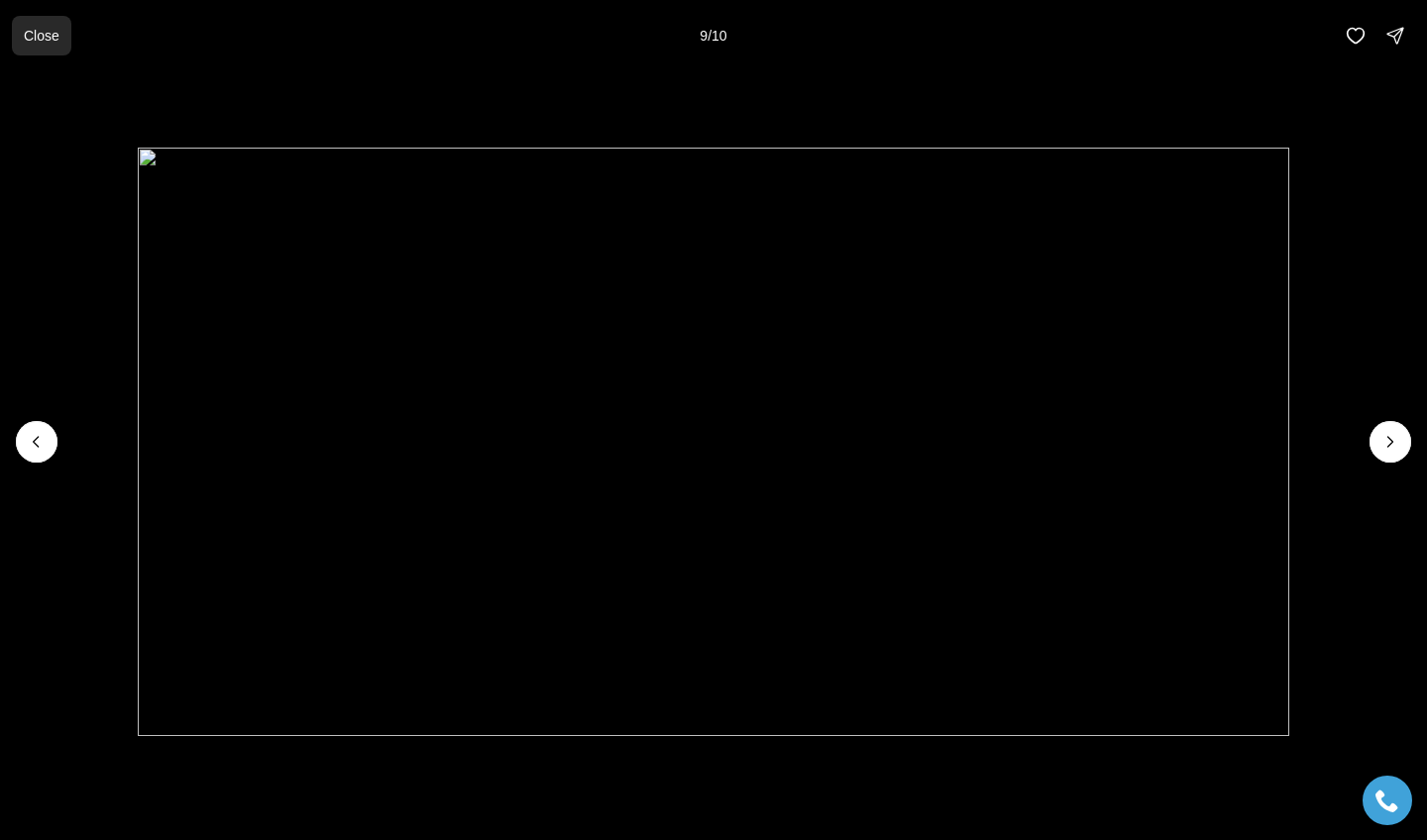 click on "Close" at bounding box center [42, 36] 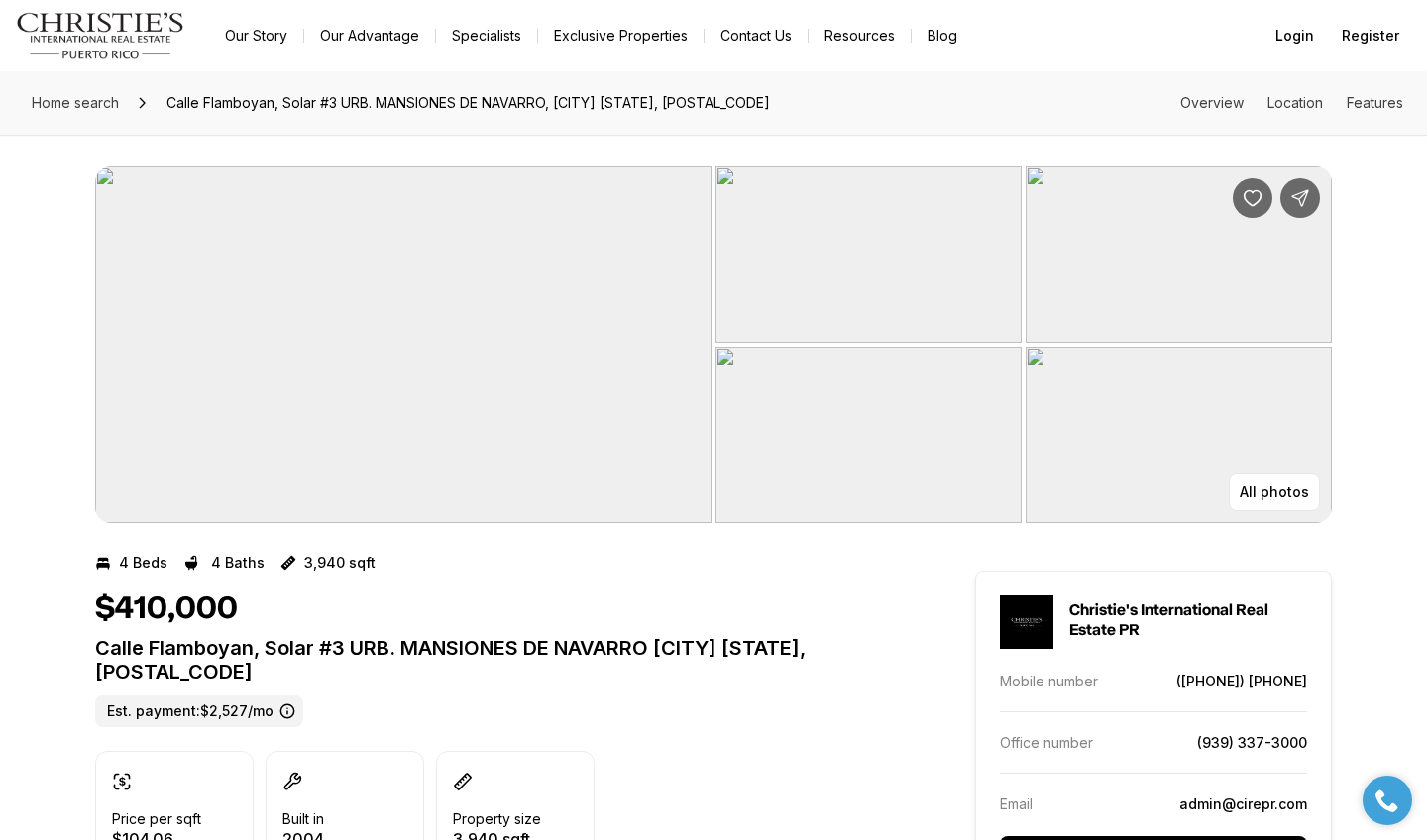 scroll, scrollTop: 0, scrollLeft: 0, axis: both 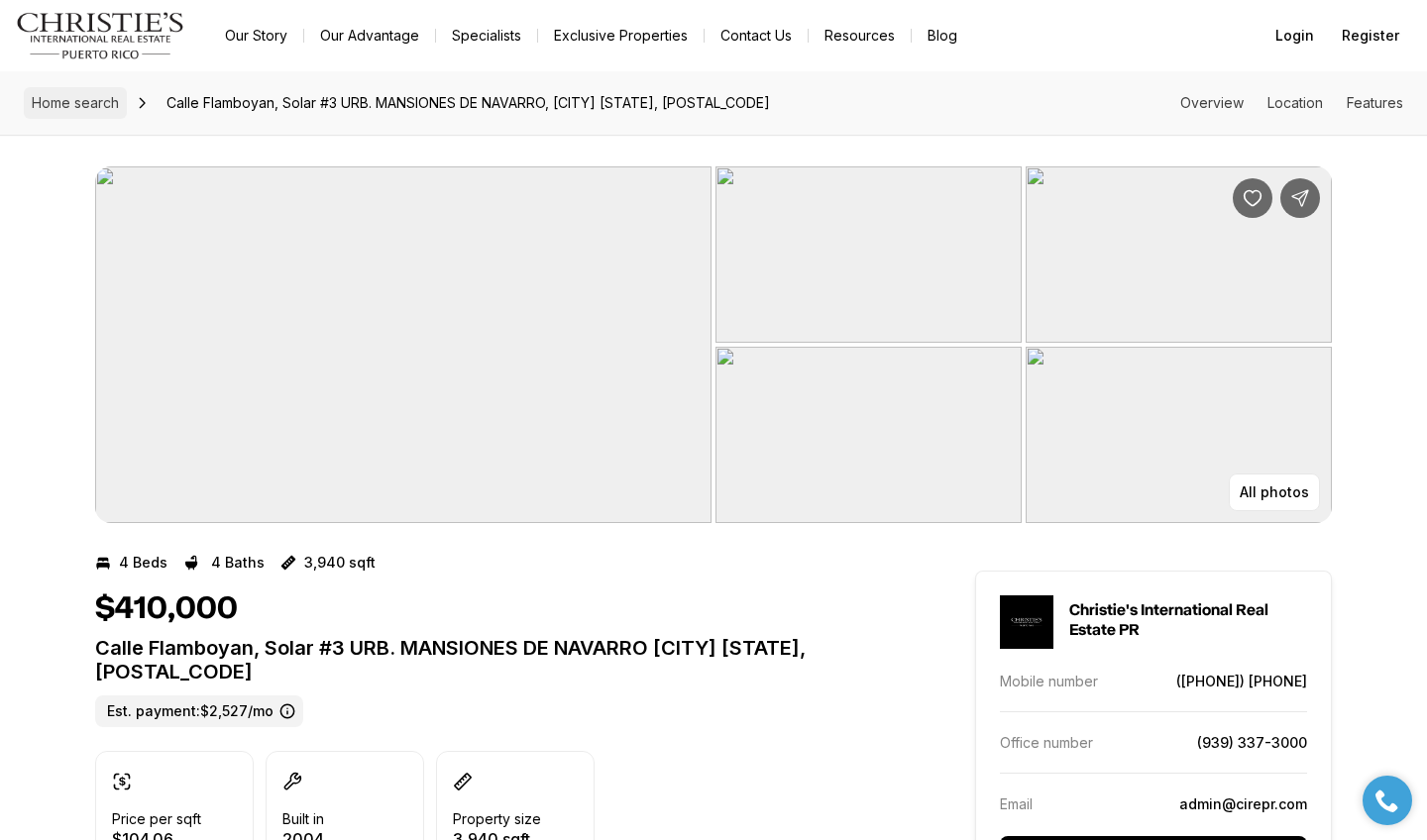 click on "Home search" at bounding box center (75, 102) 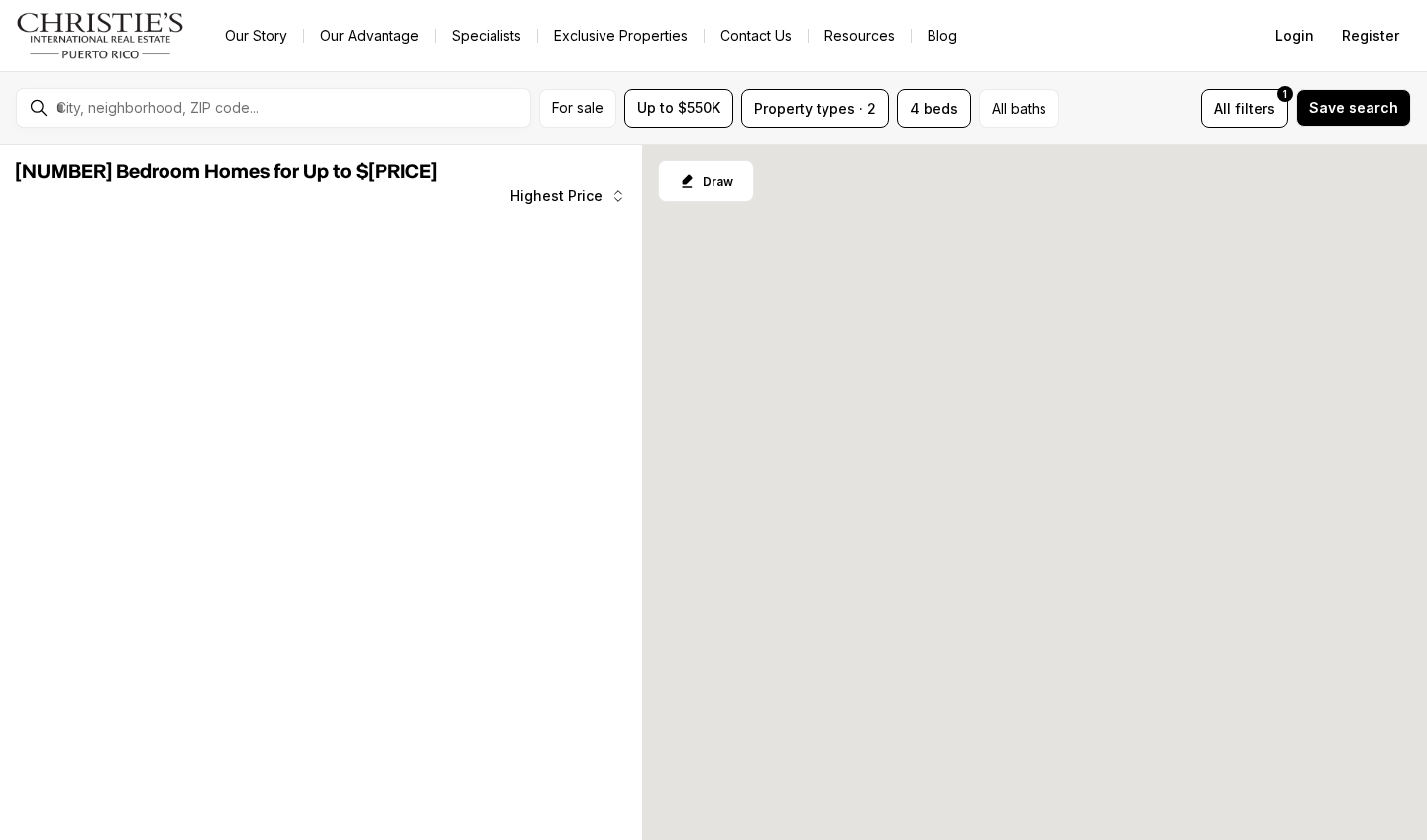 scroll, scrollTop: 0, scrollLeft: 0, axis: both 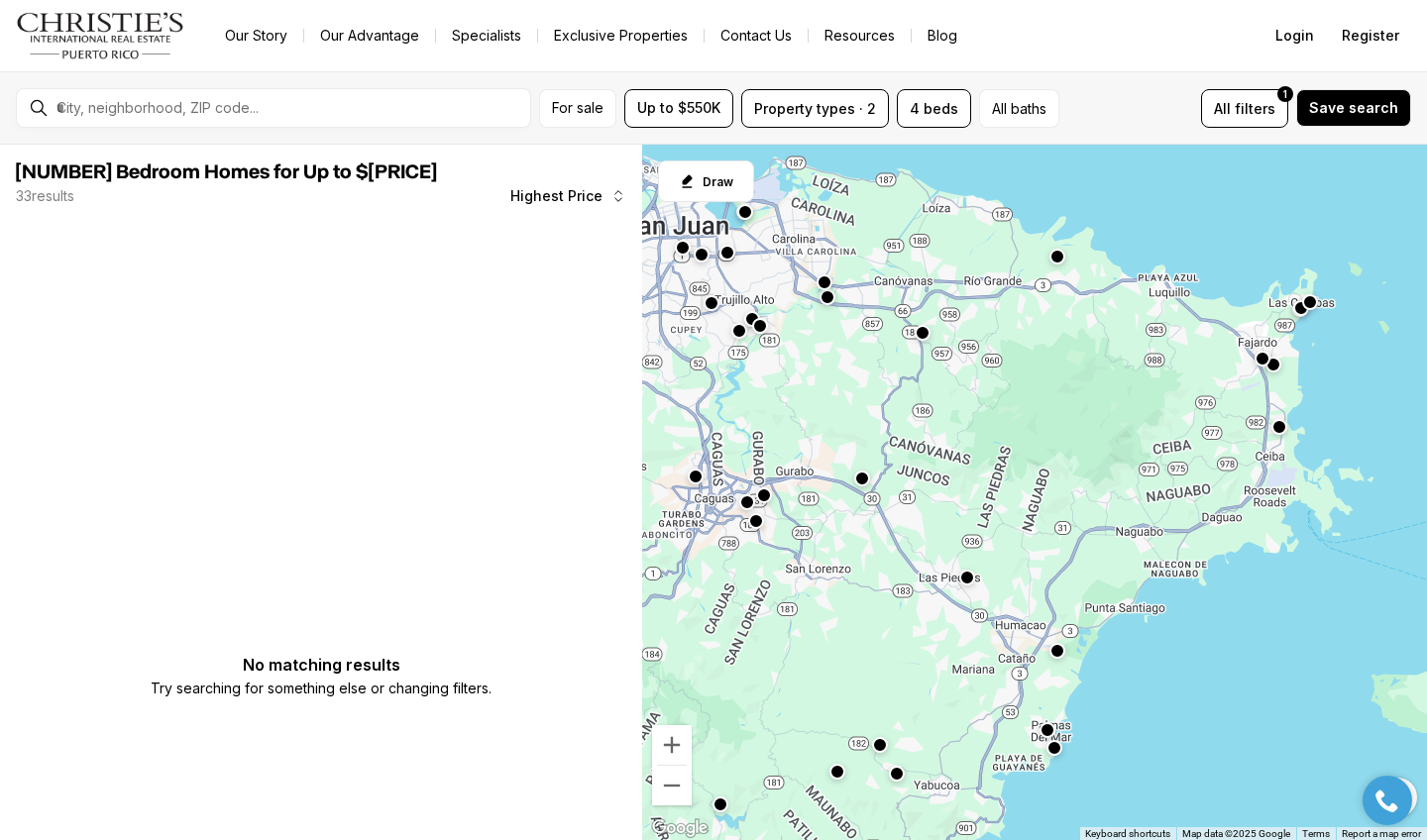 click at bounding box center (1262, 359) 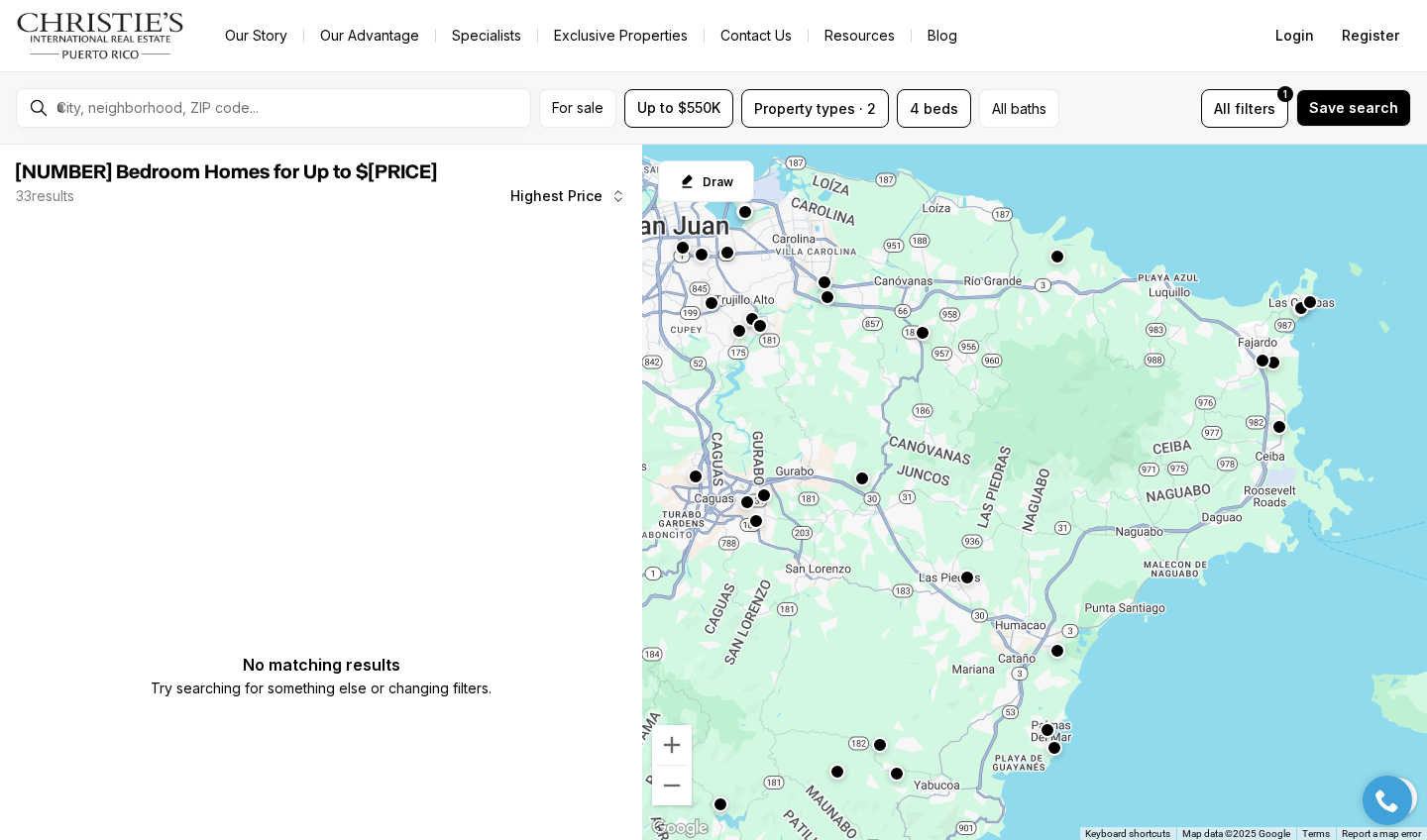 click at bounding box center [1273, 363] 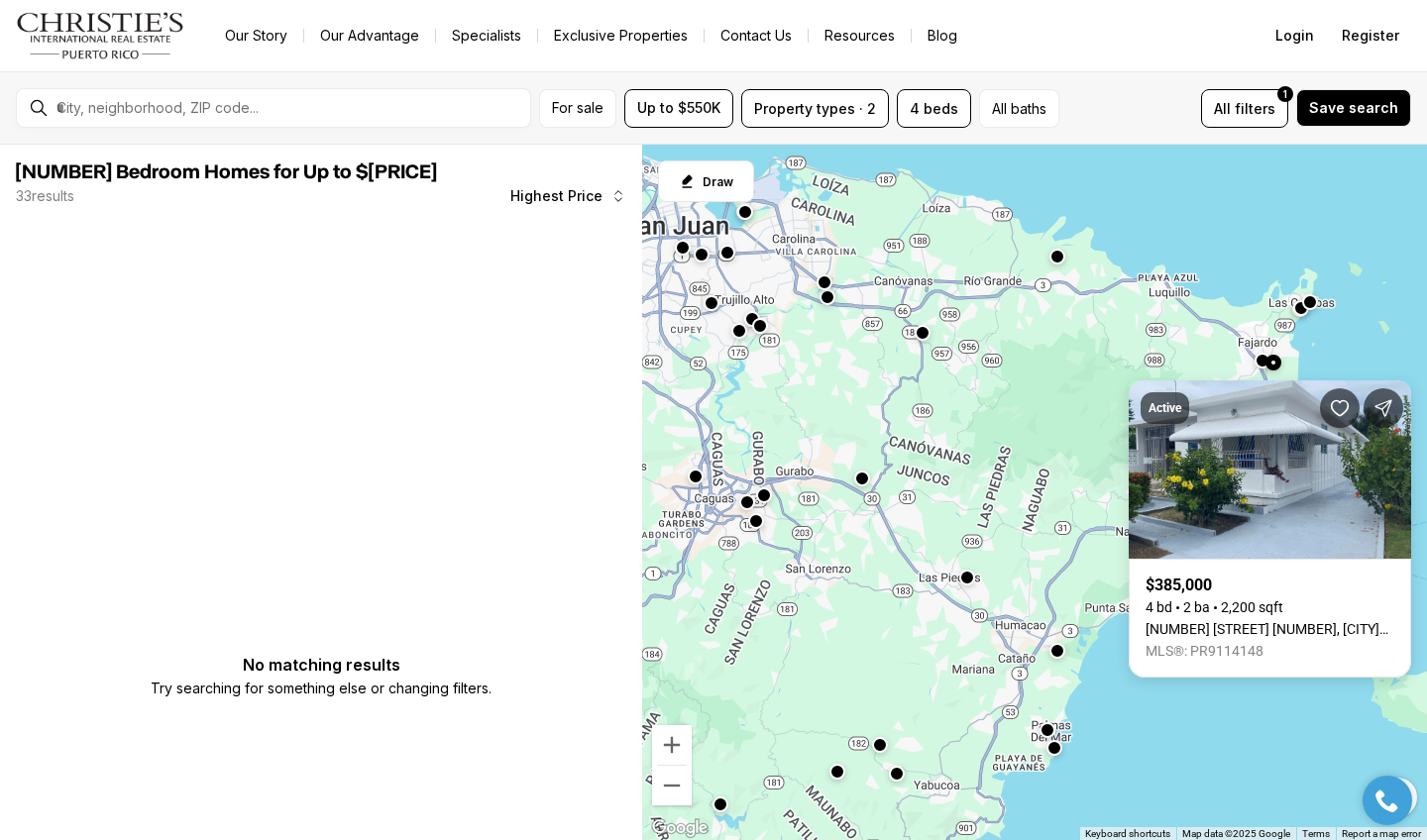 click on "To navigate, press the arrow keys." at bounding box center (1035, 492) 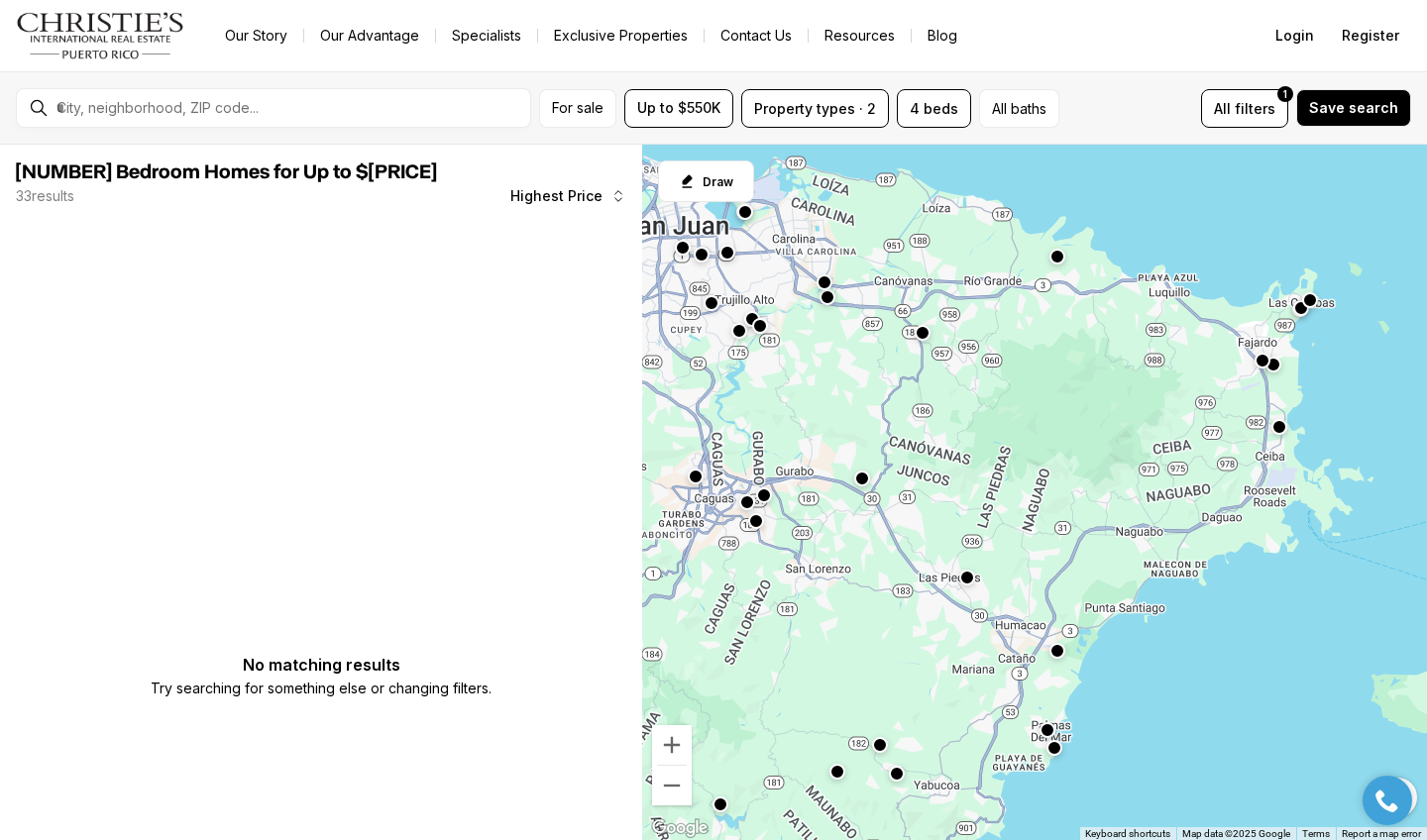 click at bounding box center (1310, 299) 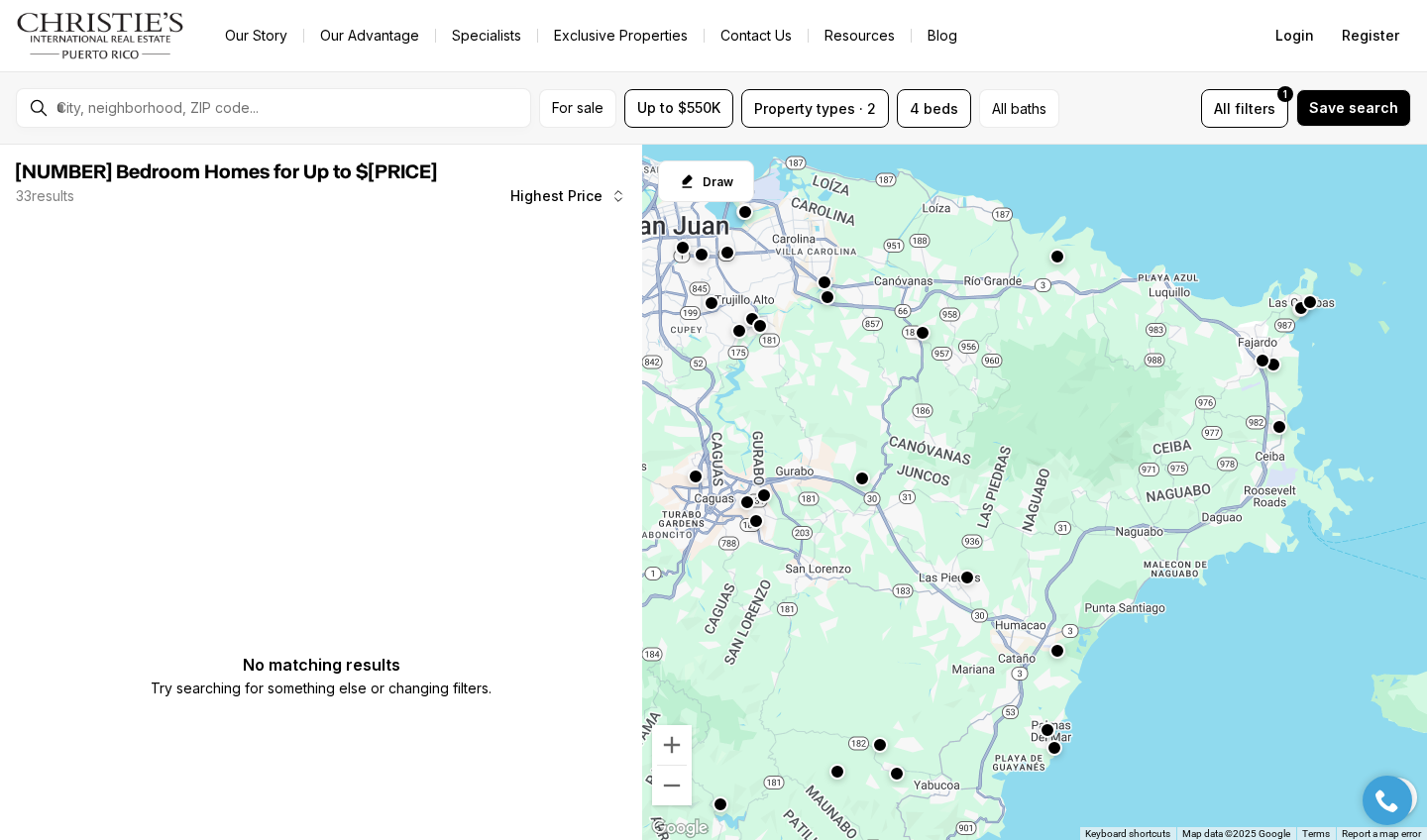 click at bounding box center [1301, 307] 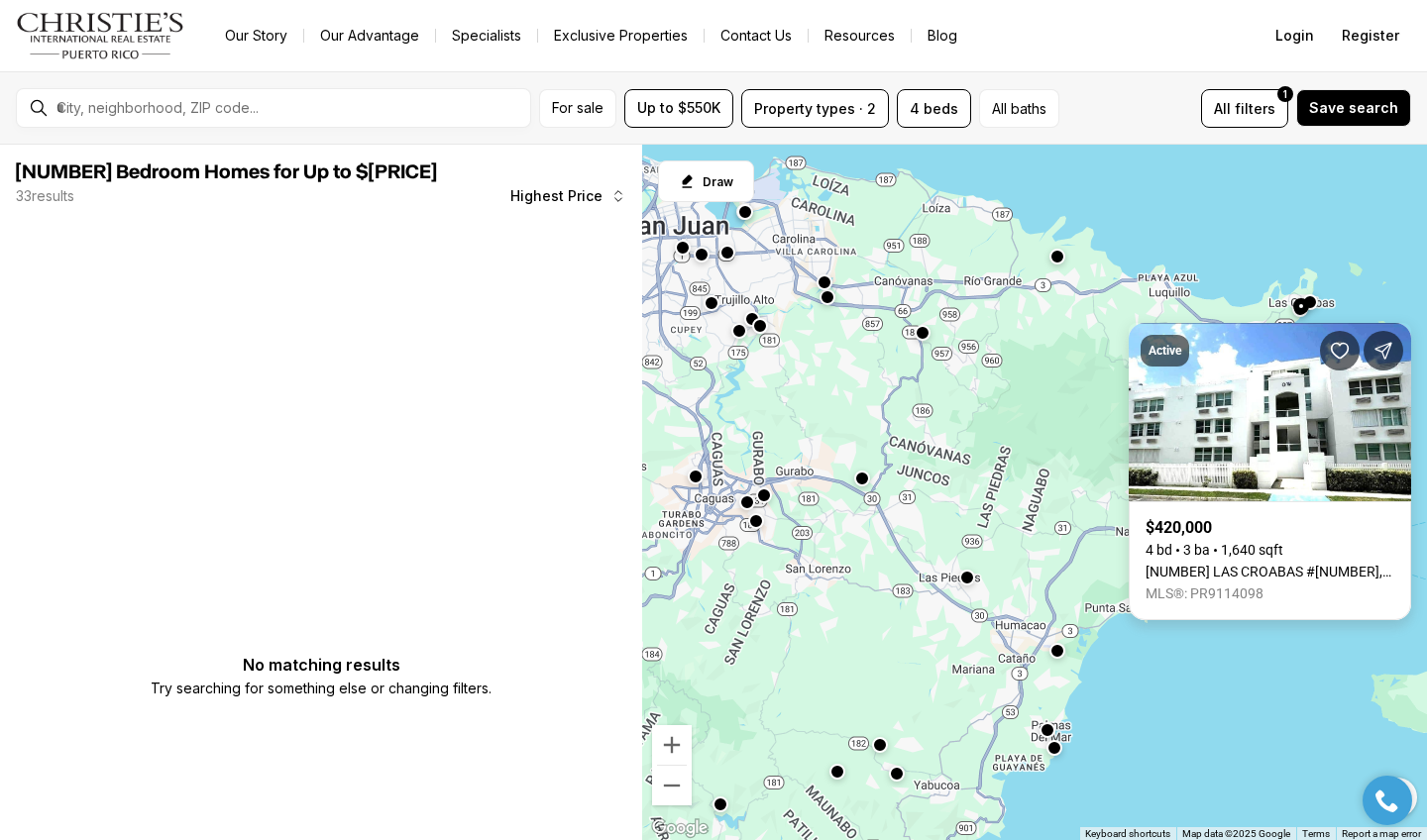 click on "9987 LAS CROABAS #402, FAJARDO PR, 00738" at bounding box center [1269, 572] 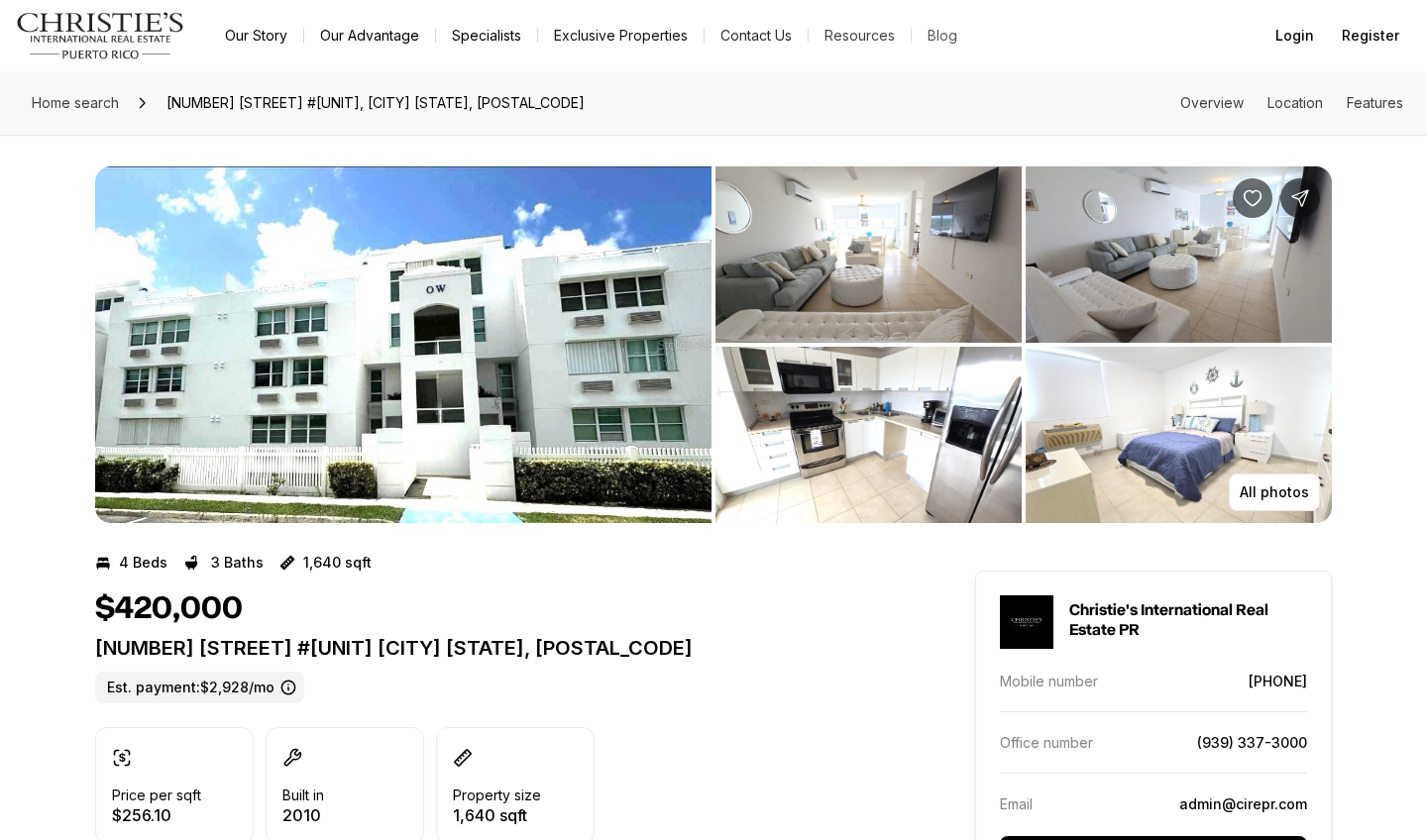 scroll, scrollTop: 0, scrollLeft: 0, axis: both 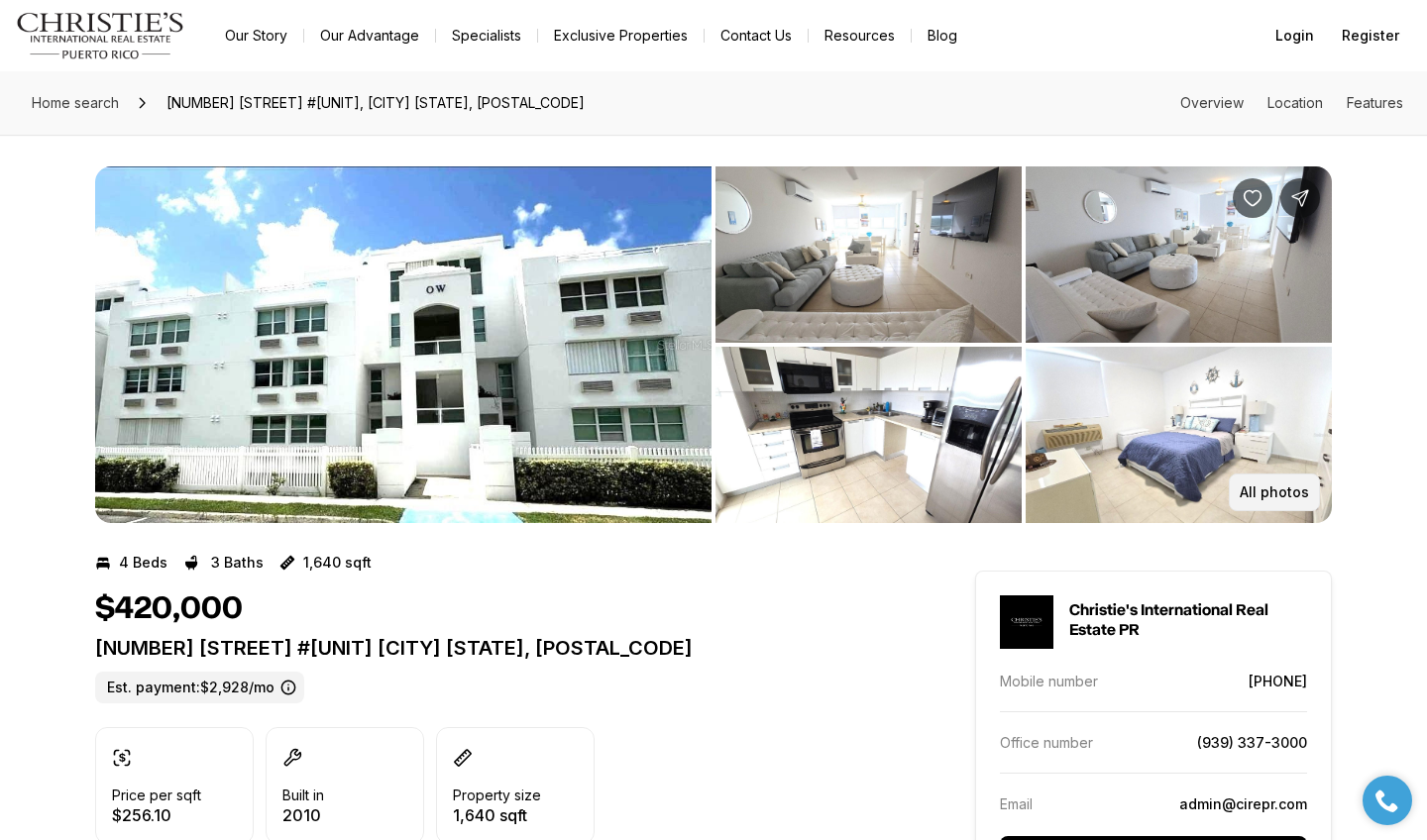 click on "All photos" at bounding box center [1274, 492] 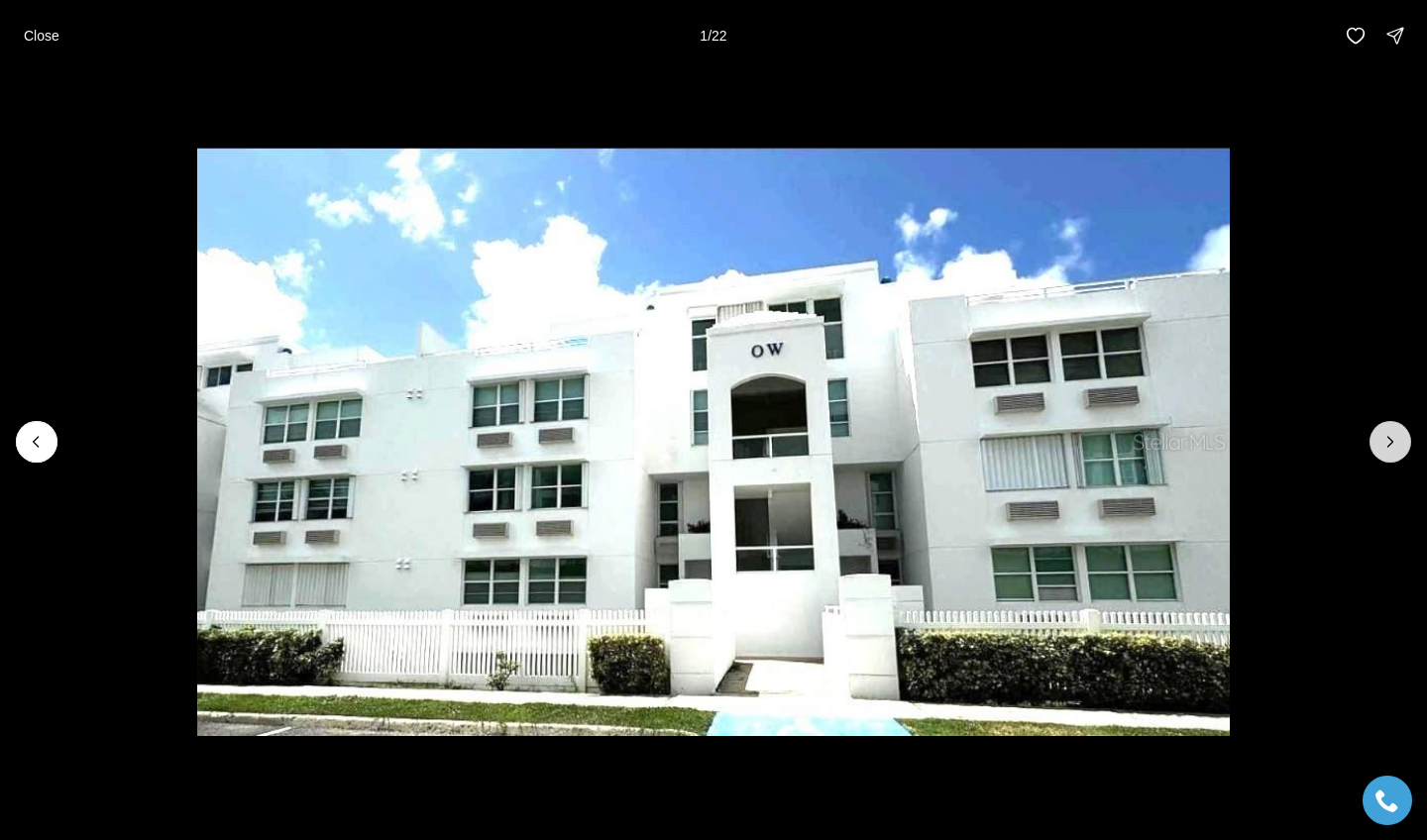 click at bounding box center (1390, 442) 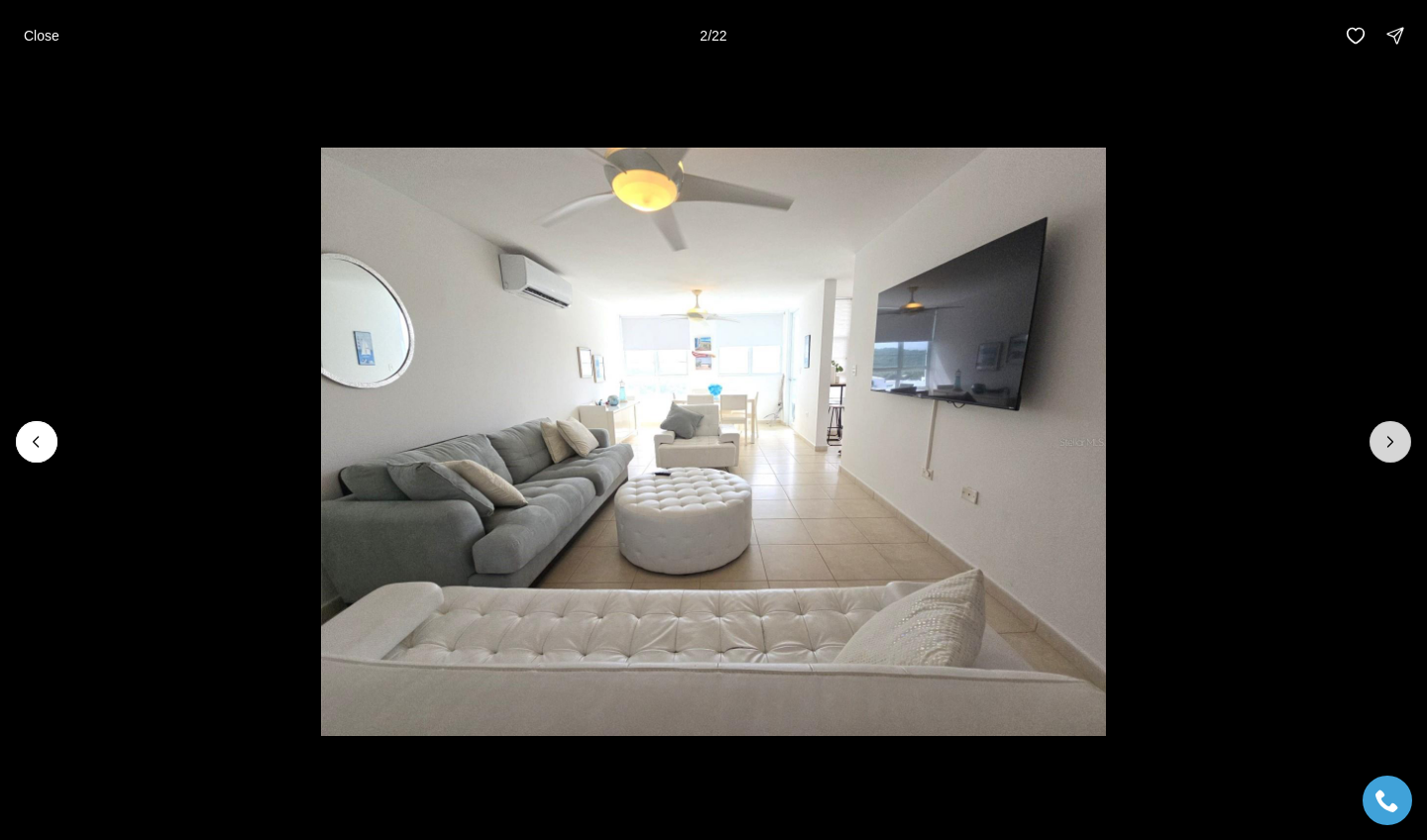 click at bounding box center (1390, 442) 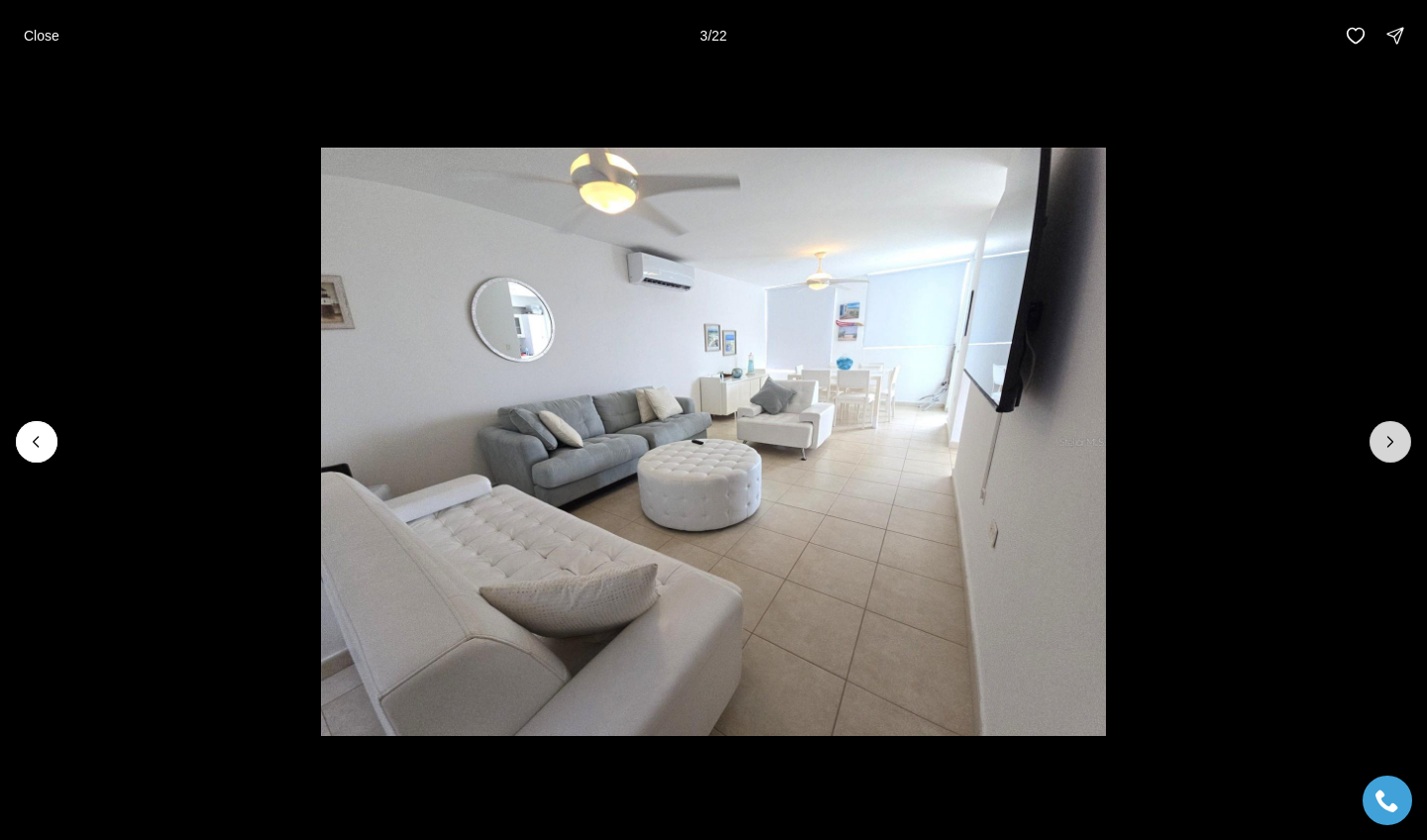 click at bounding box center (1390, 442) 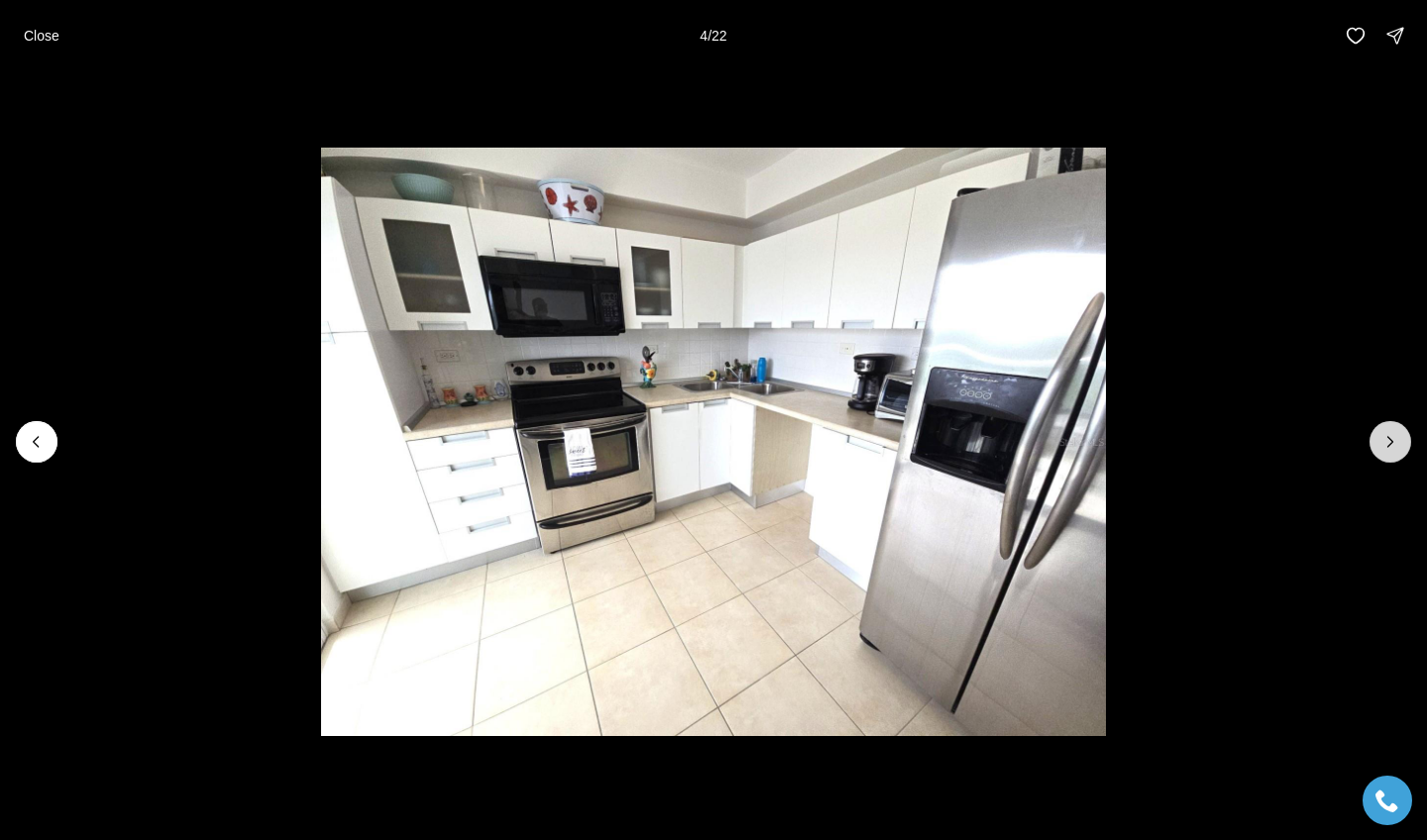 click at bounding box center [1390, 442] 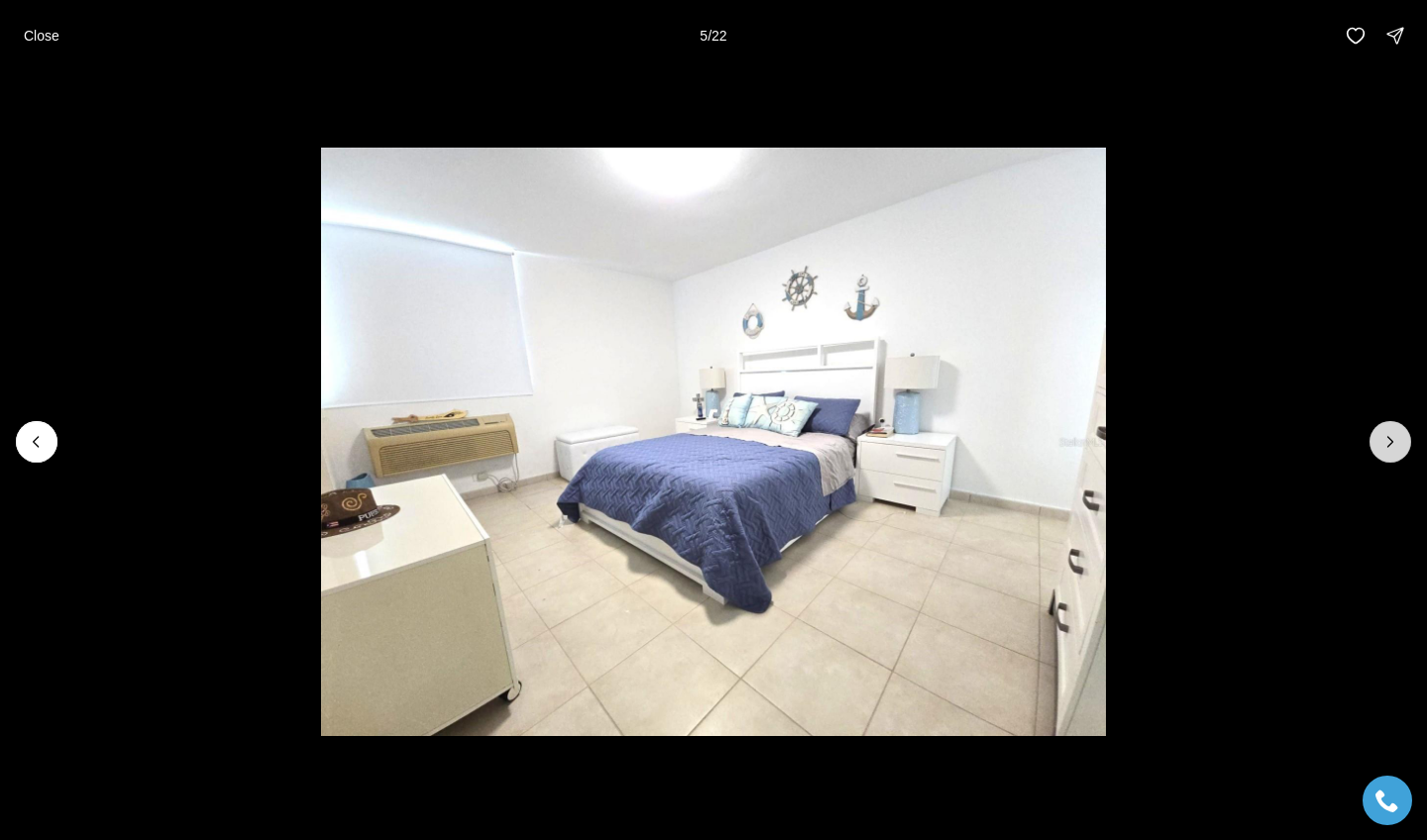 click at bounding box center (1390, 442) 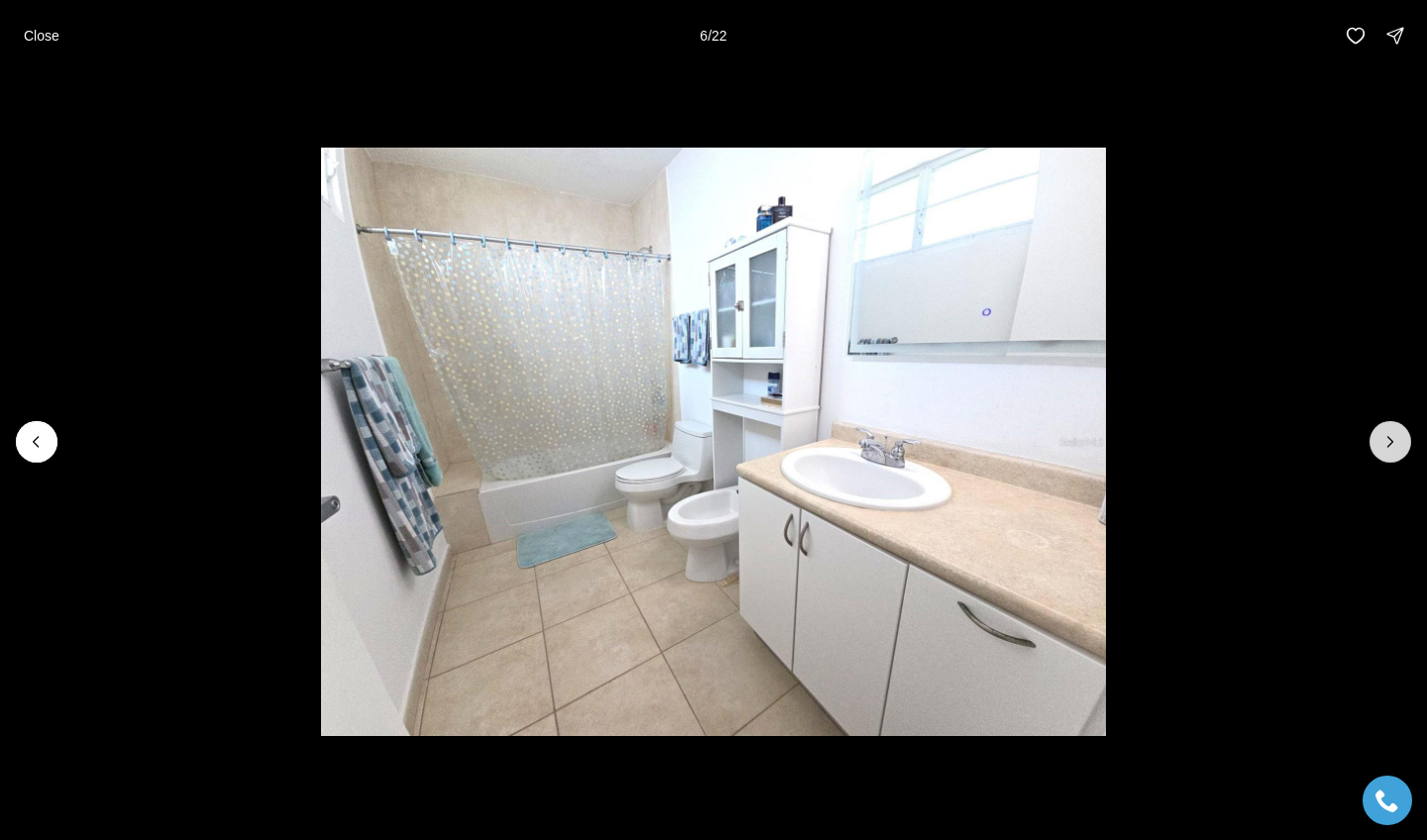 click at bounding box center (1390, 442) 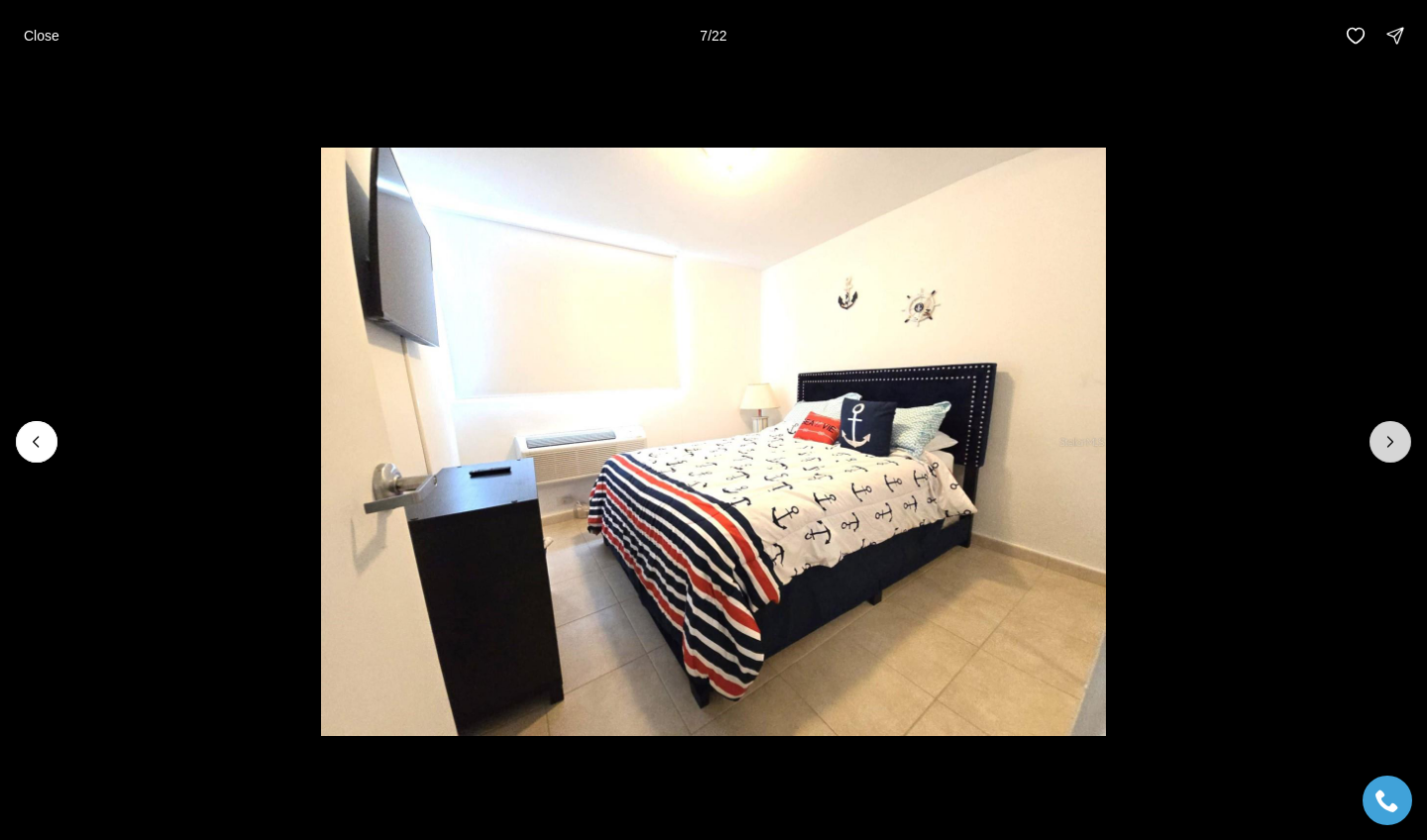 click at bounding box center [1390, 442] 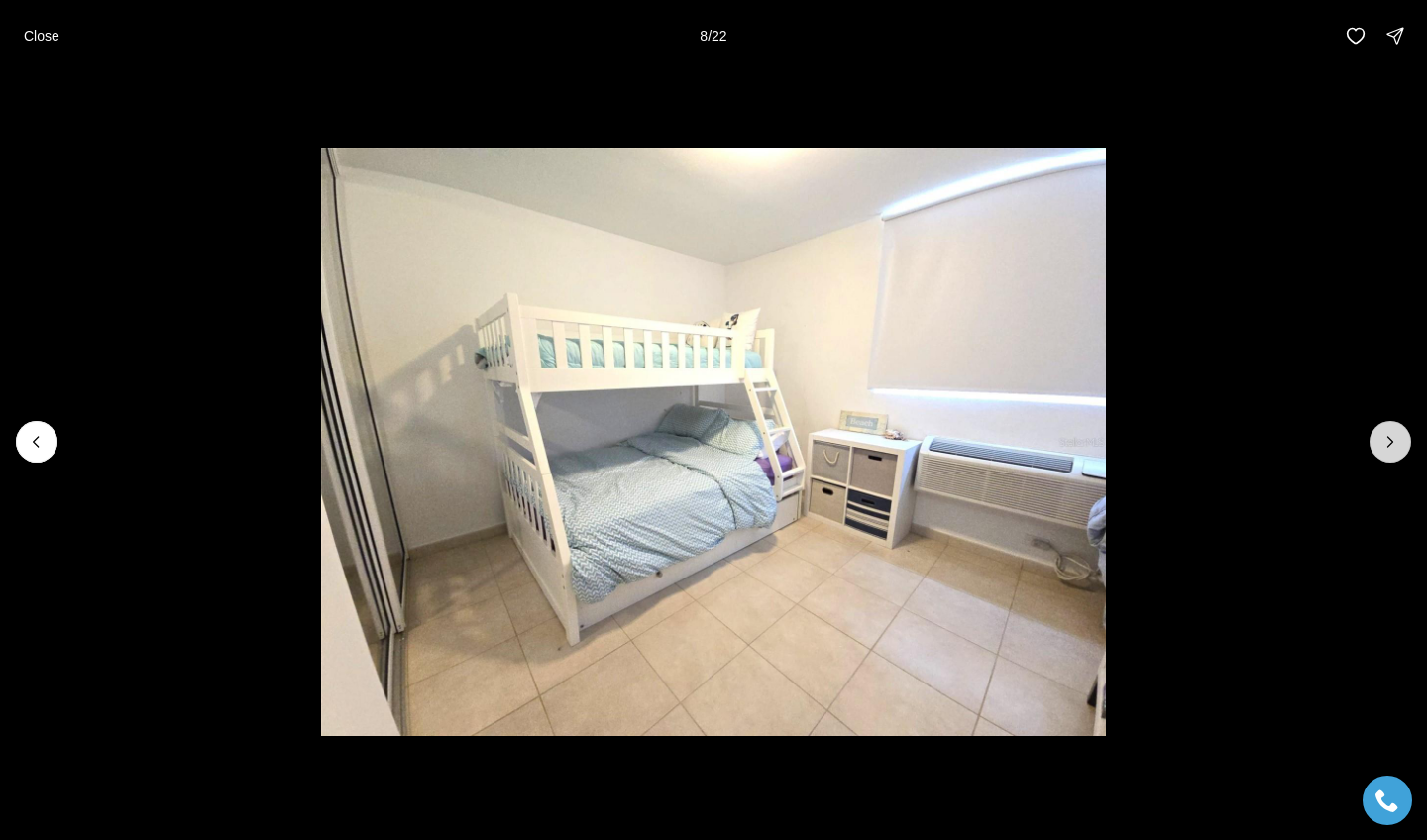 click at bounding box center [1390, 442] 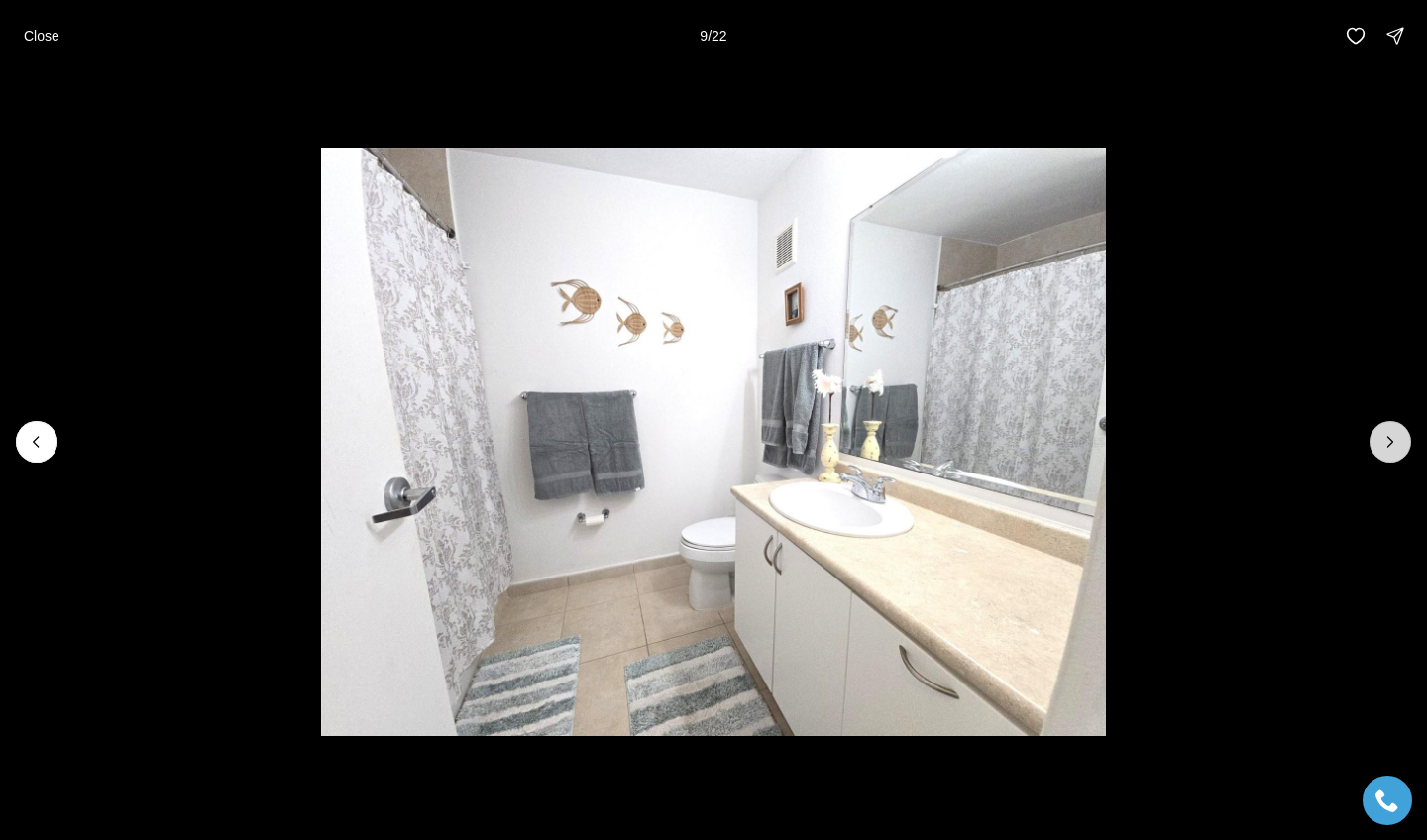 click at bounding box center [1390, 442] 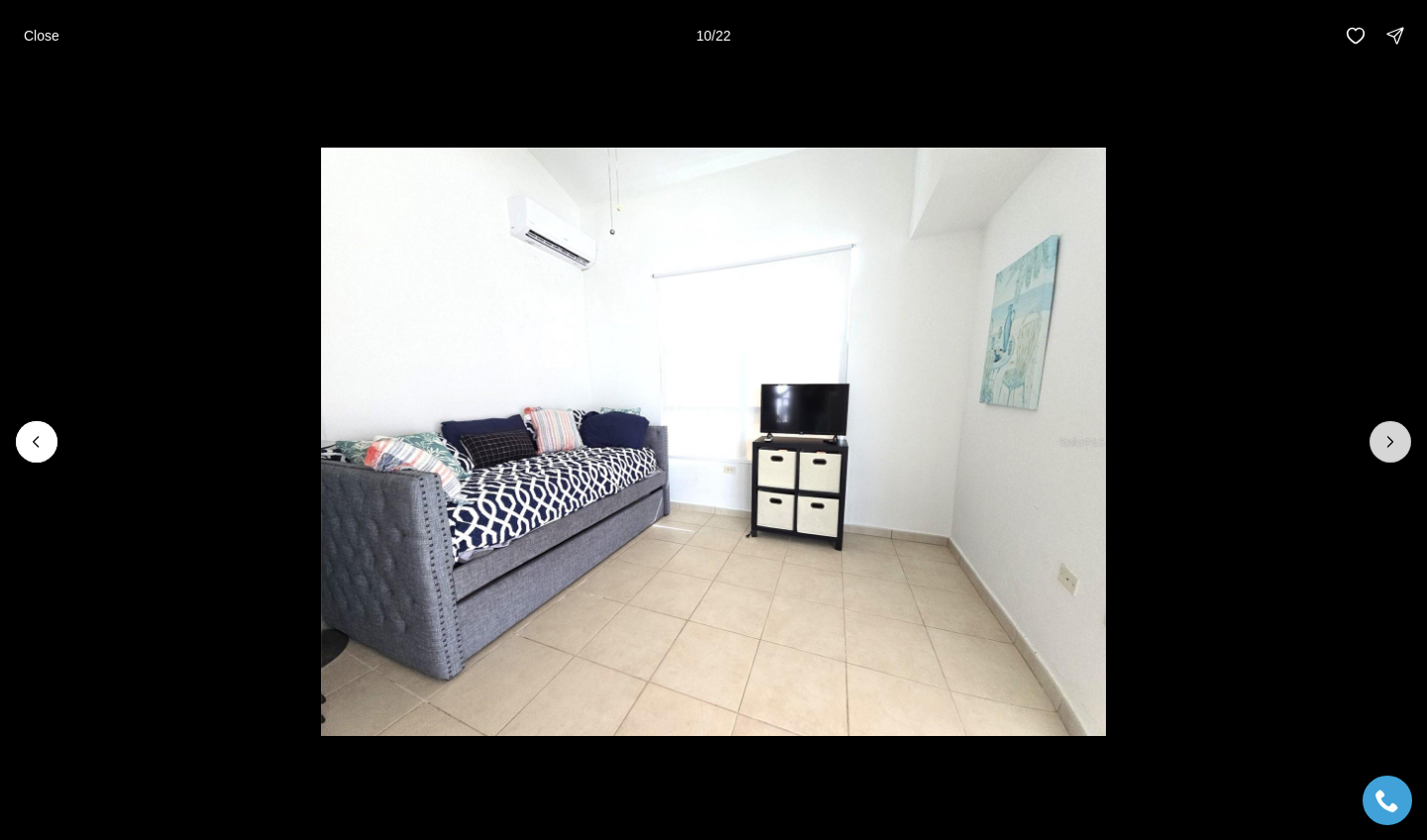 click at bounding box center (1390, 442) 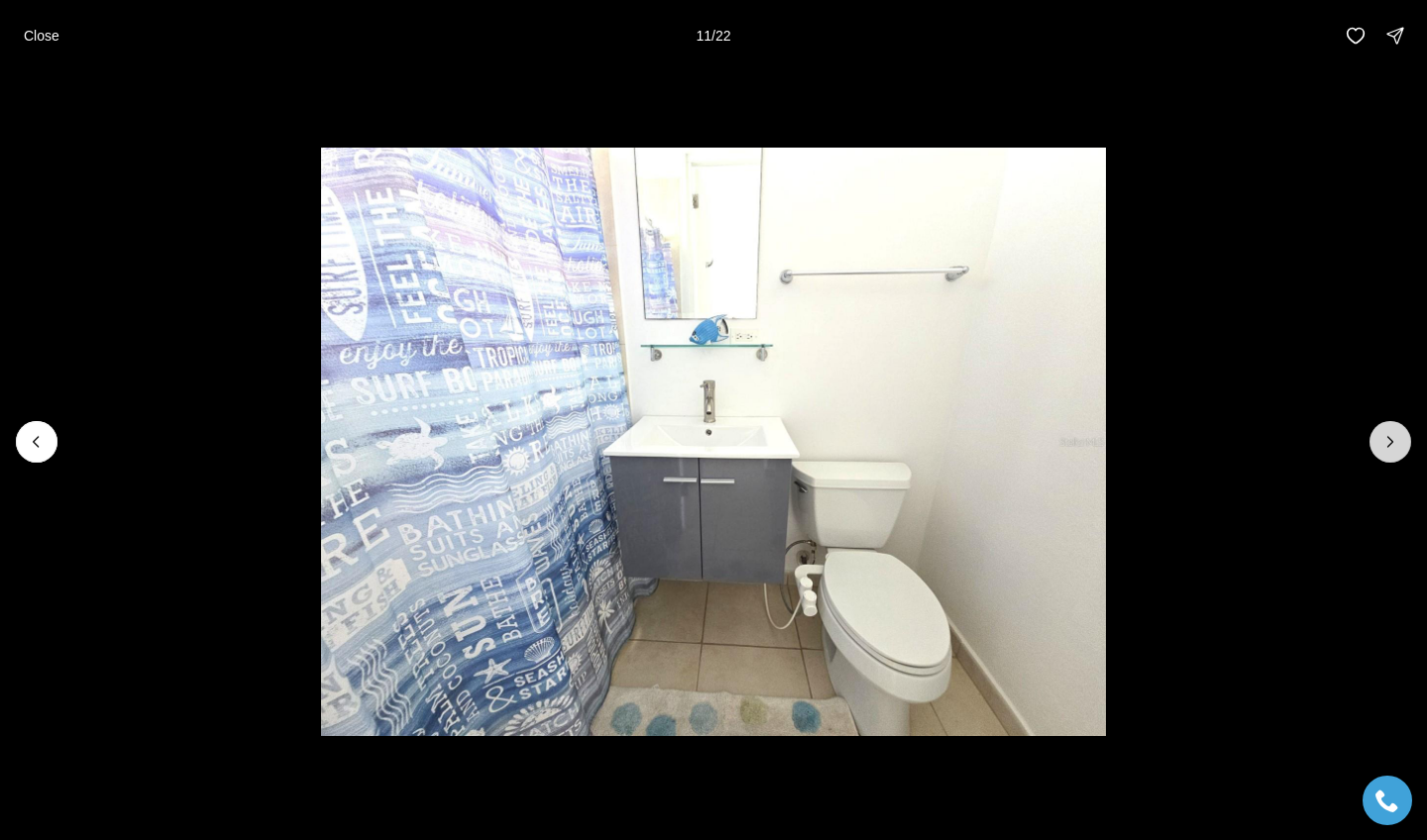 click at bounding box center (1390, 442) 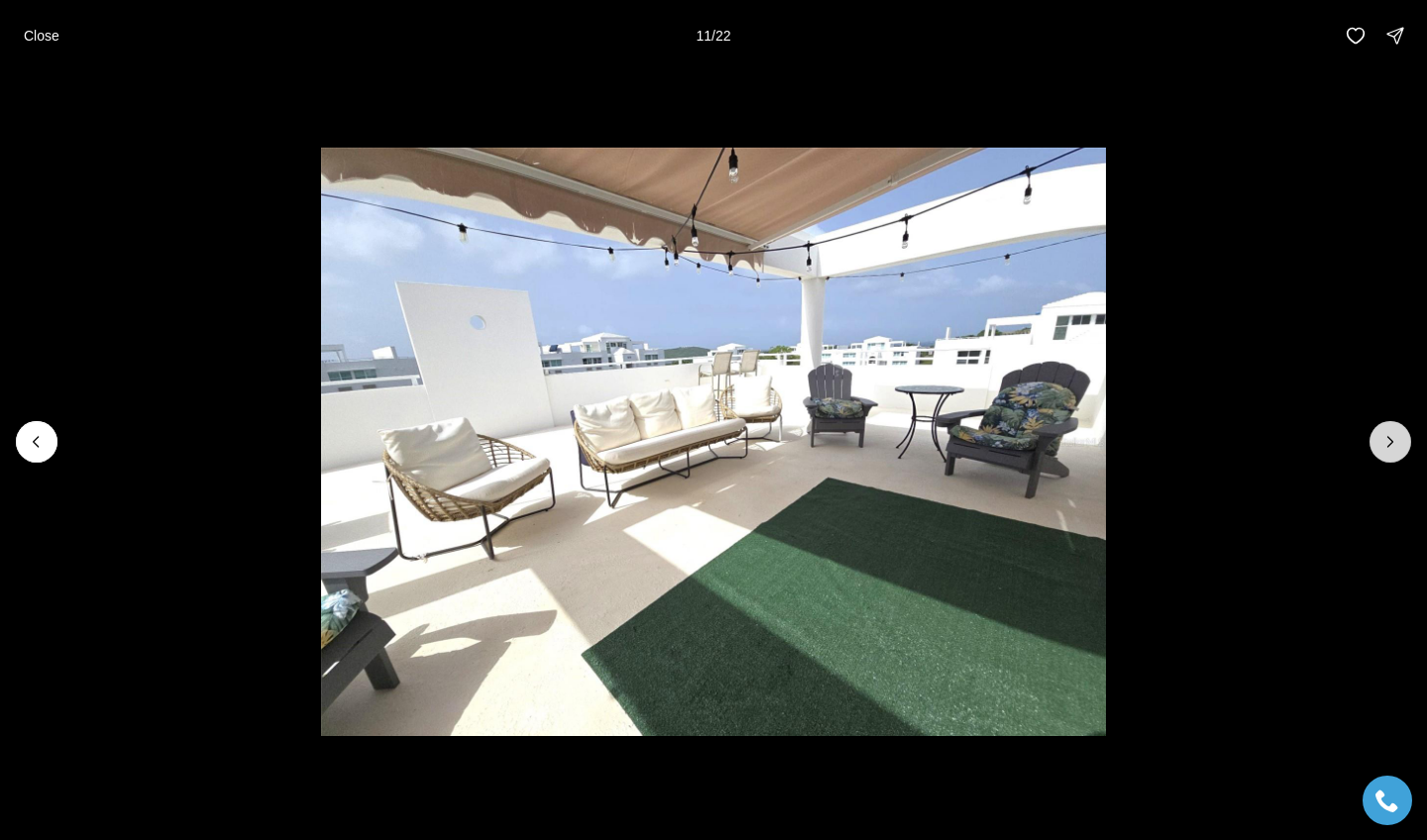 click at bounding box center [1390, 442] 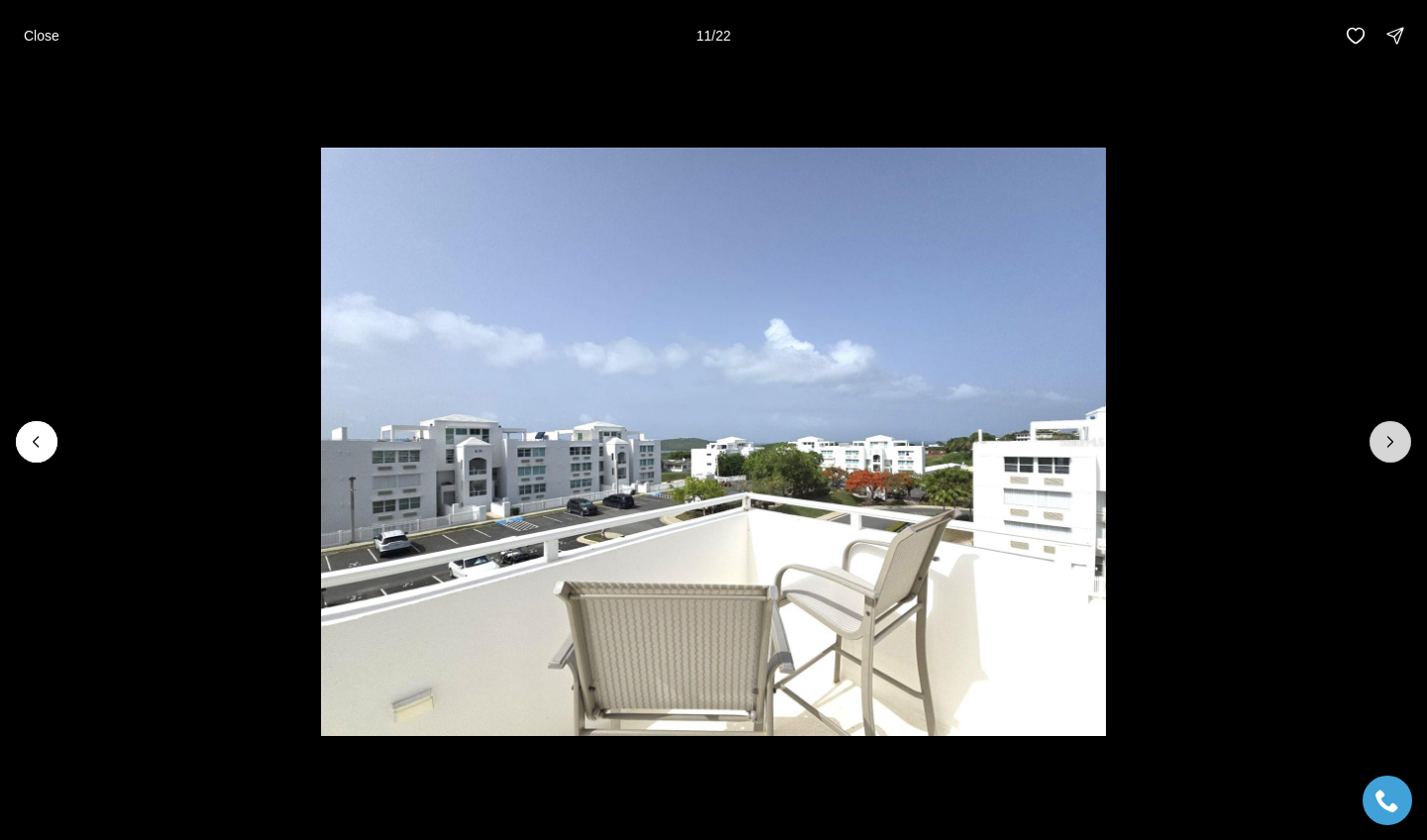 click at bounding box center (1390, 442) 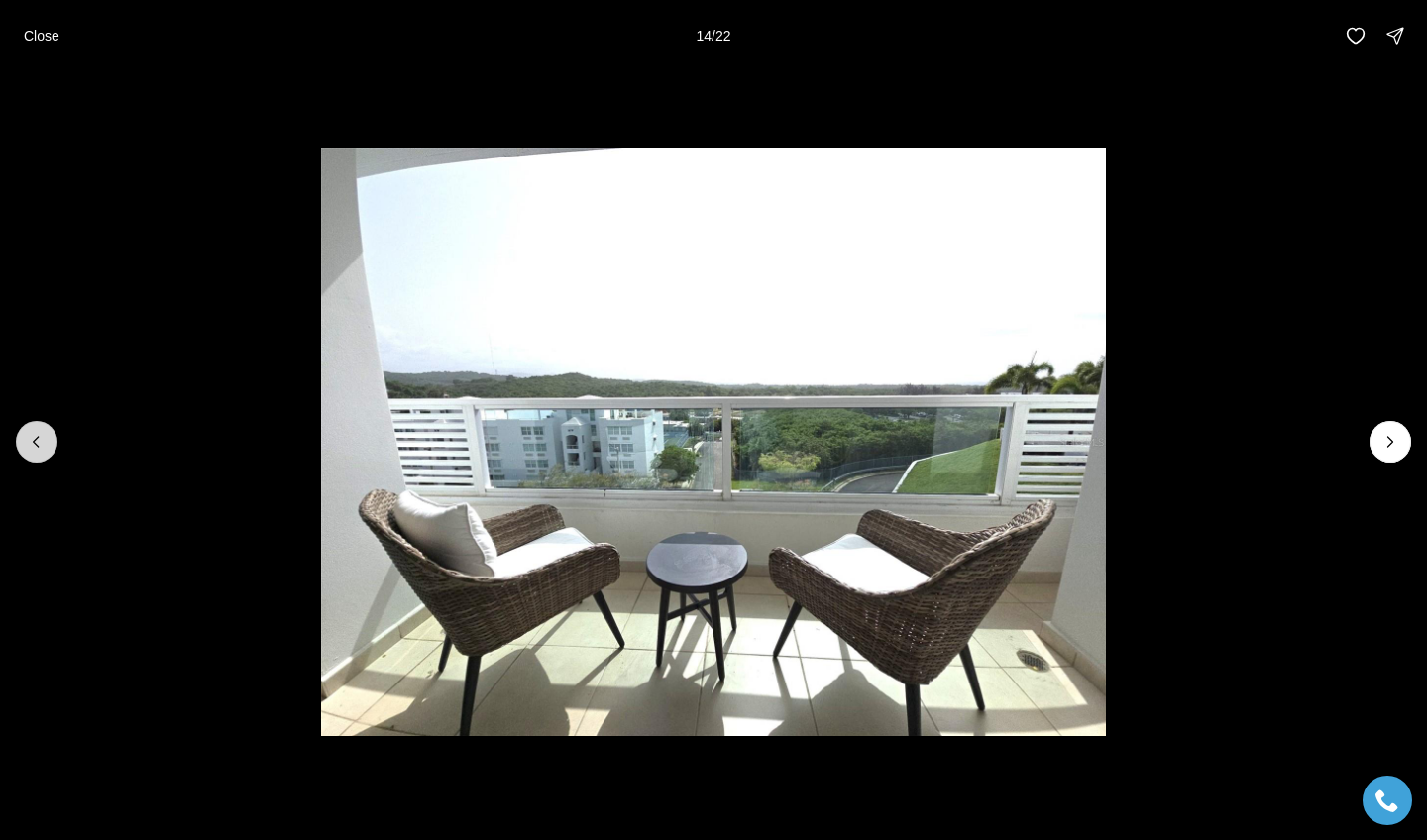 click at bounding box center [37, 442] 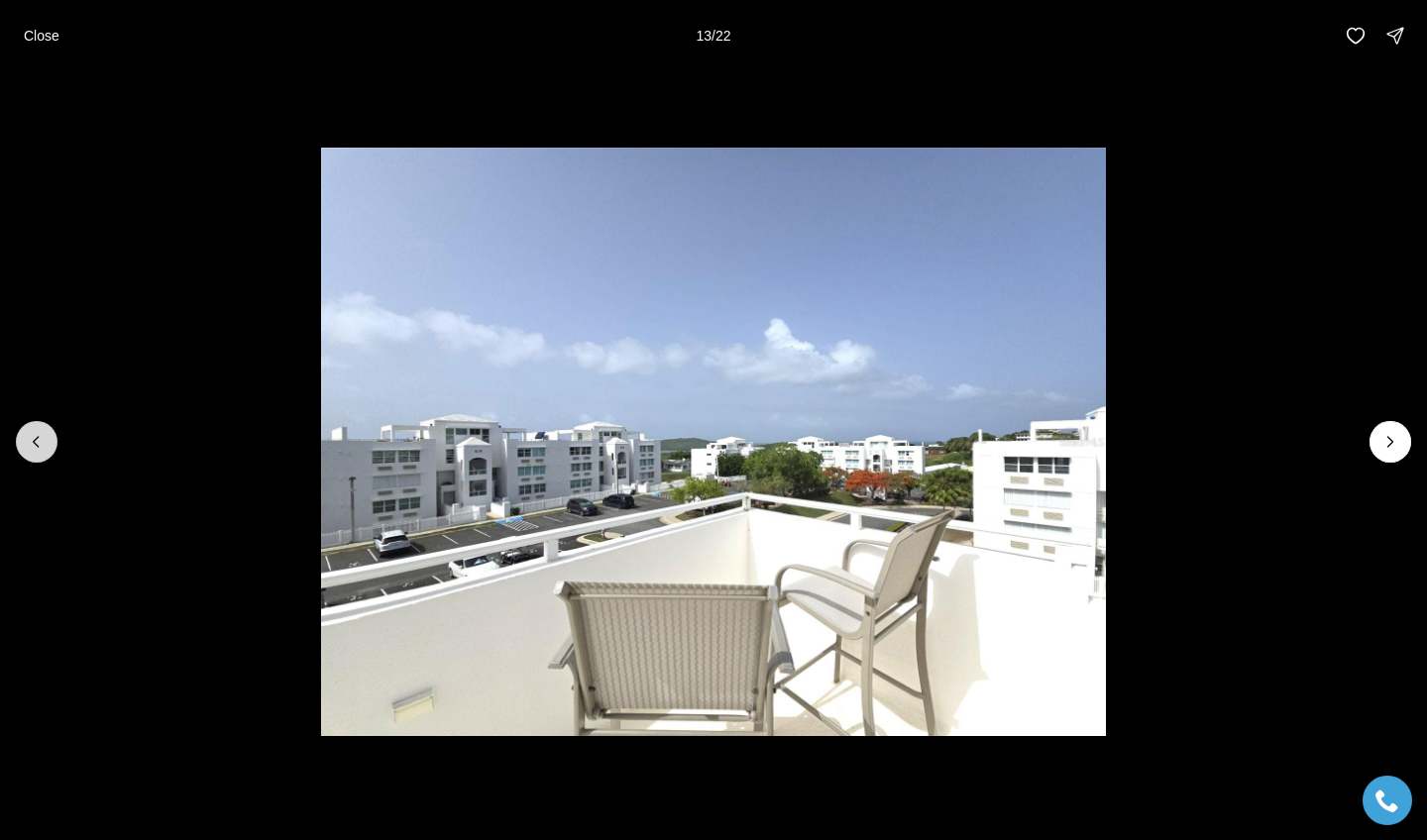 click at bounding box center [37, 442] 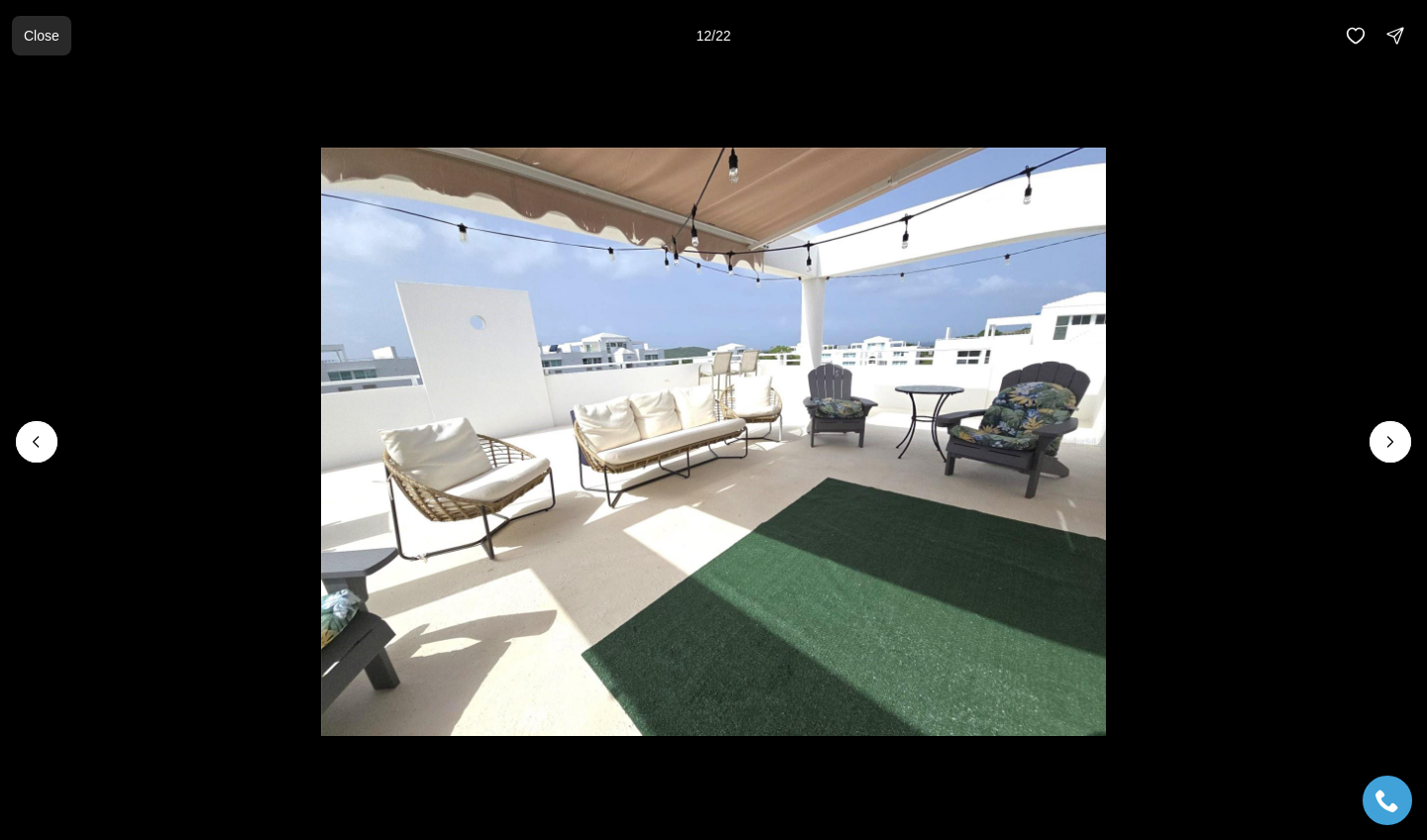 click on "Close" at bounding box center (42, 36) 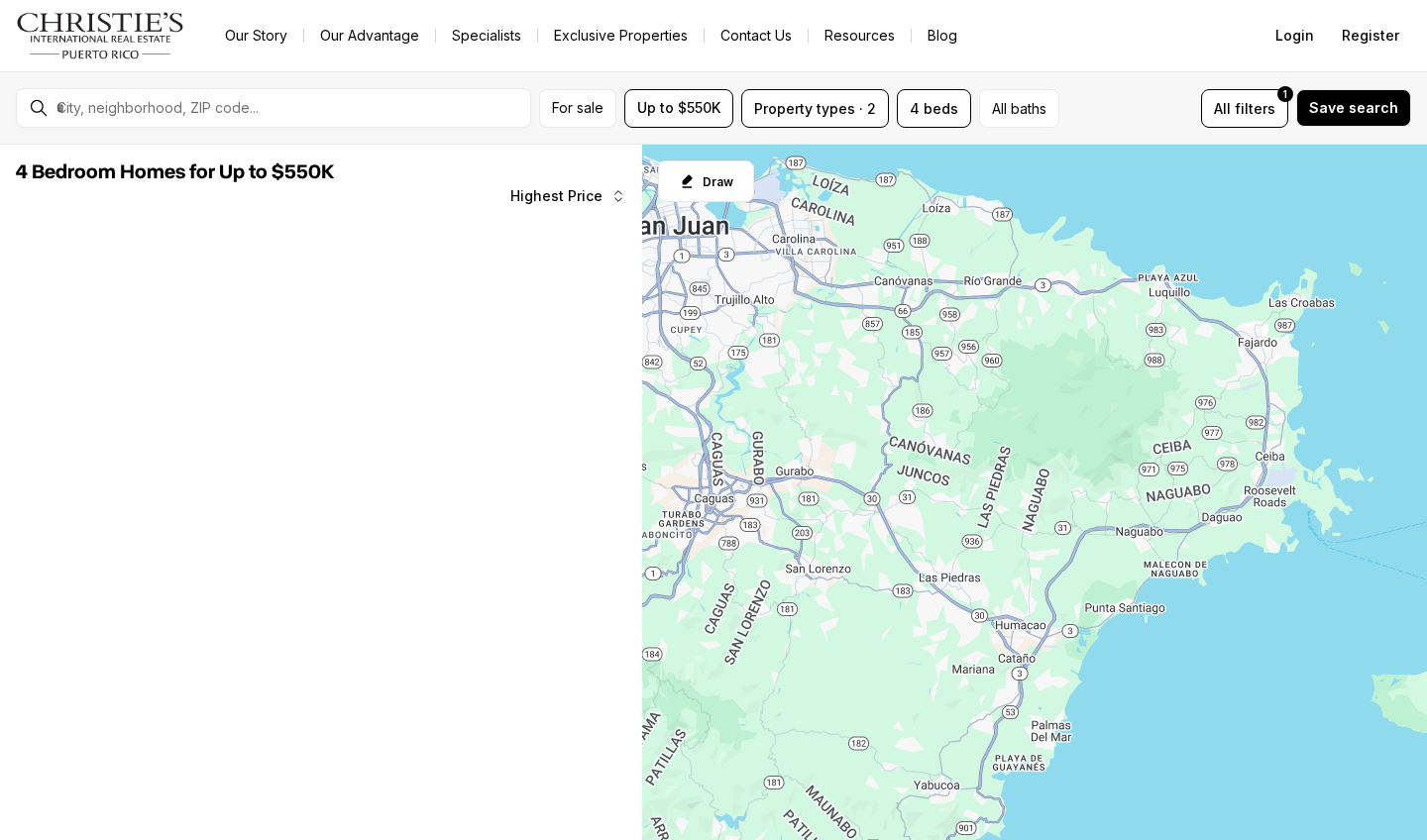 scroll, scrollTop: 0, scrollLeft: 0, axis: both 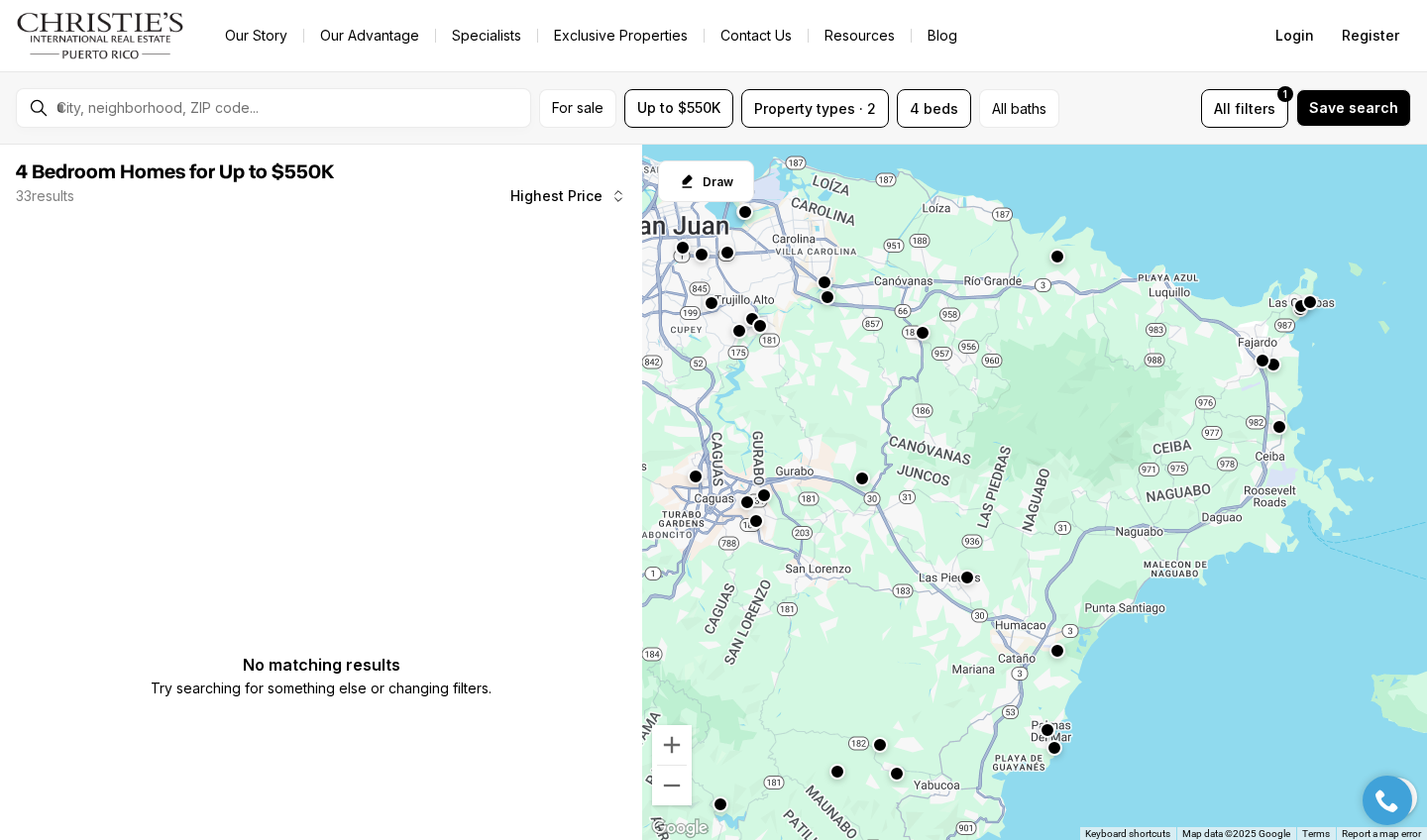 click at bounding box center (1301, 305) 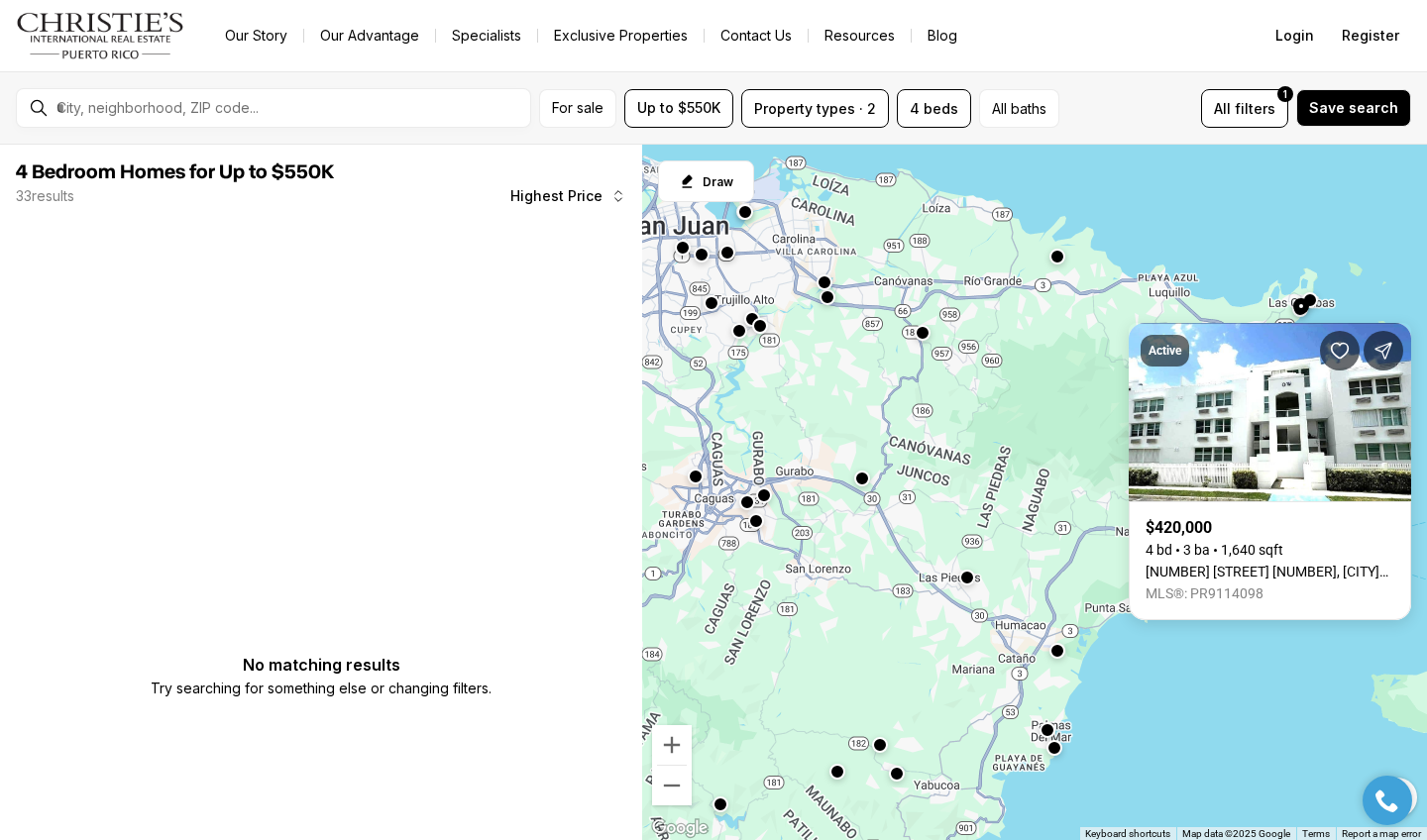 click at bounding box center [1310, 299] 